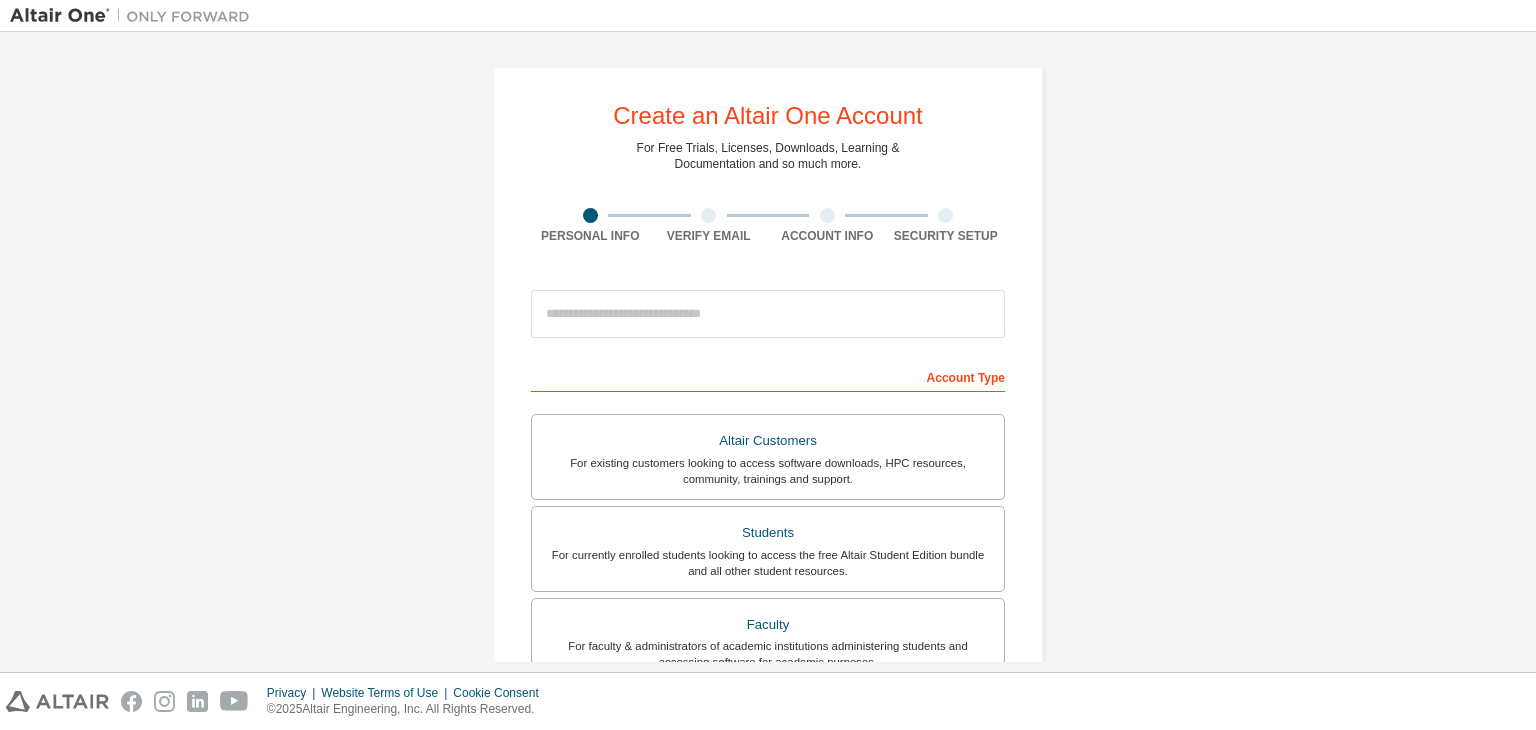 scroll, scrollTop: 0, scrollLeft: 0, axis: both 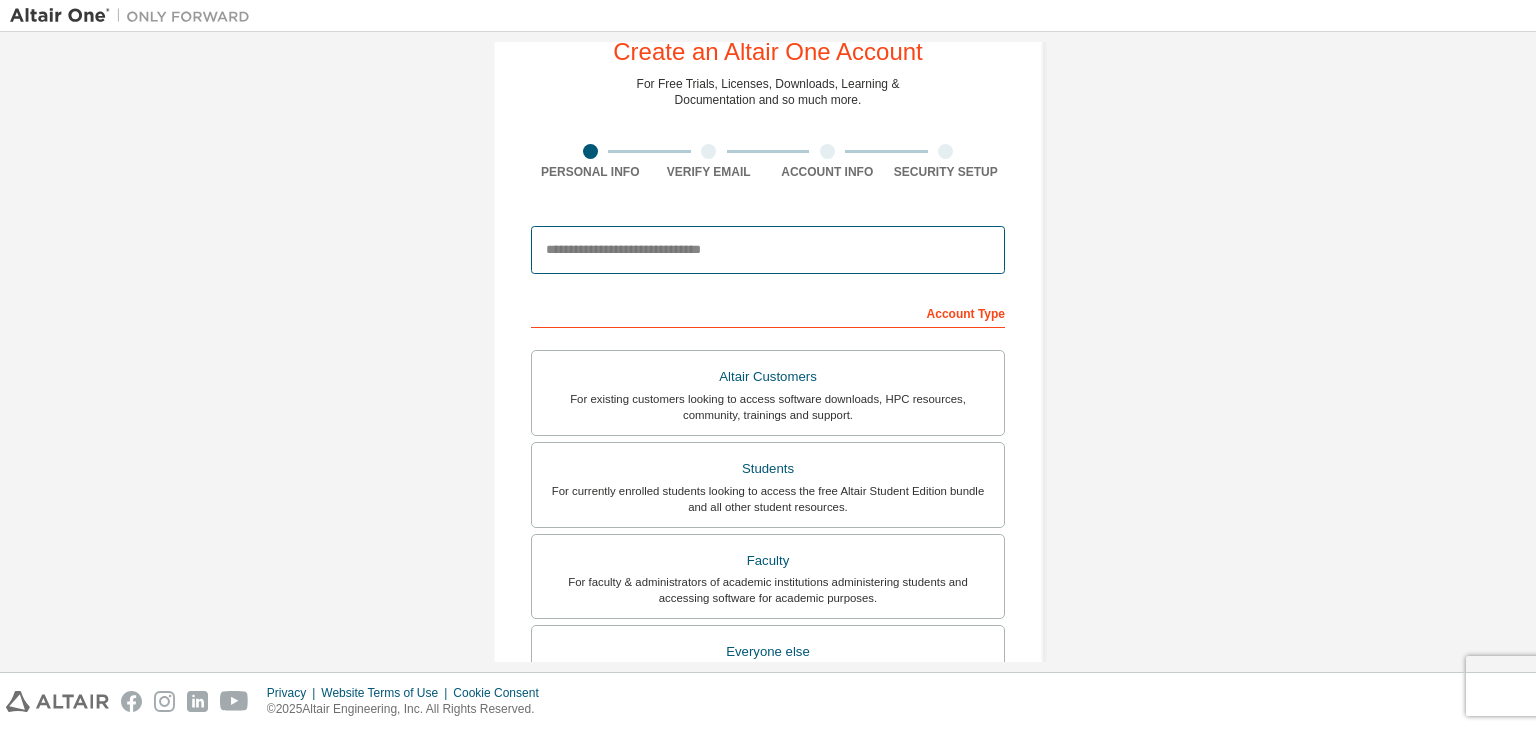 click at bounding box center [768, 250] 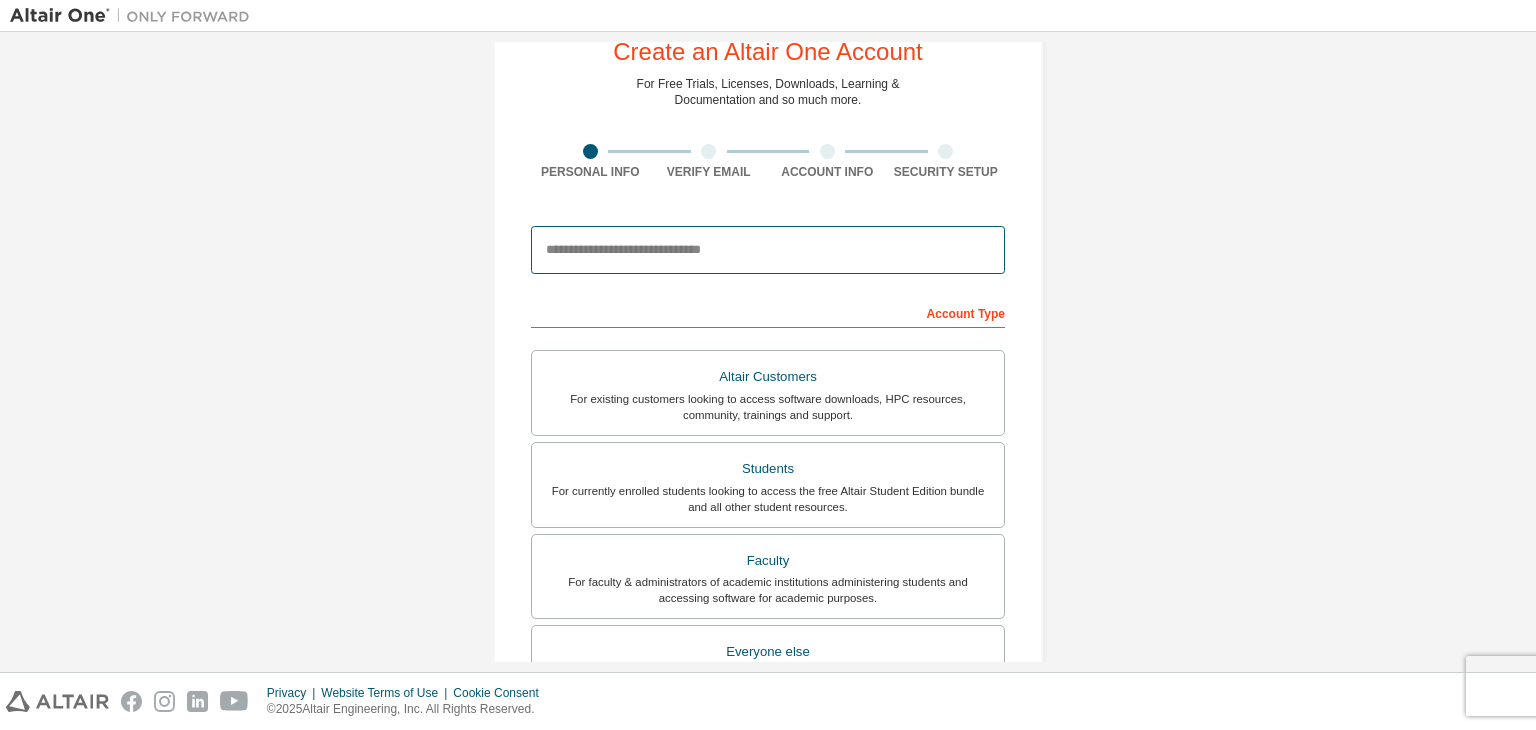 type on "**********" 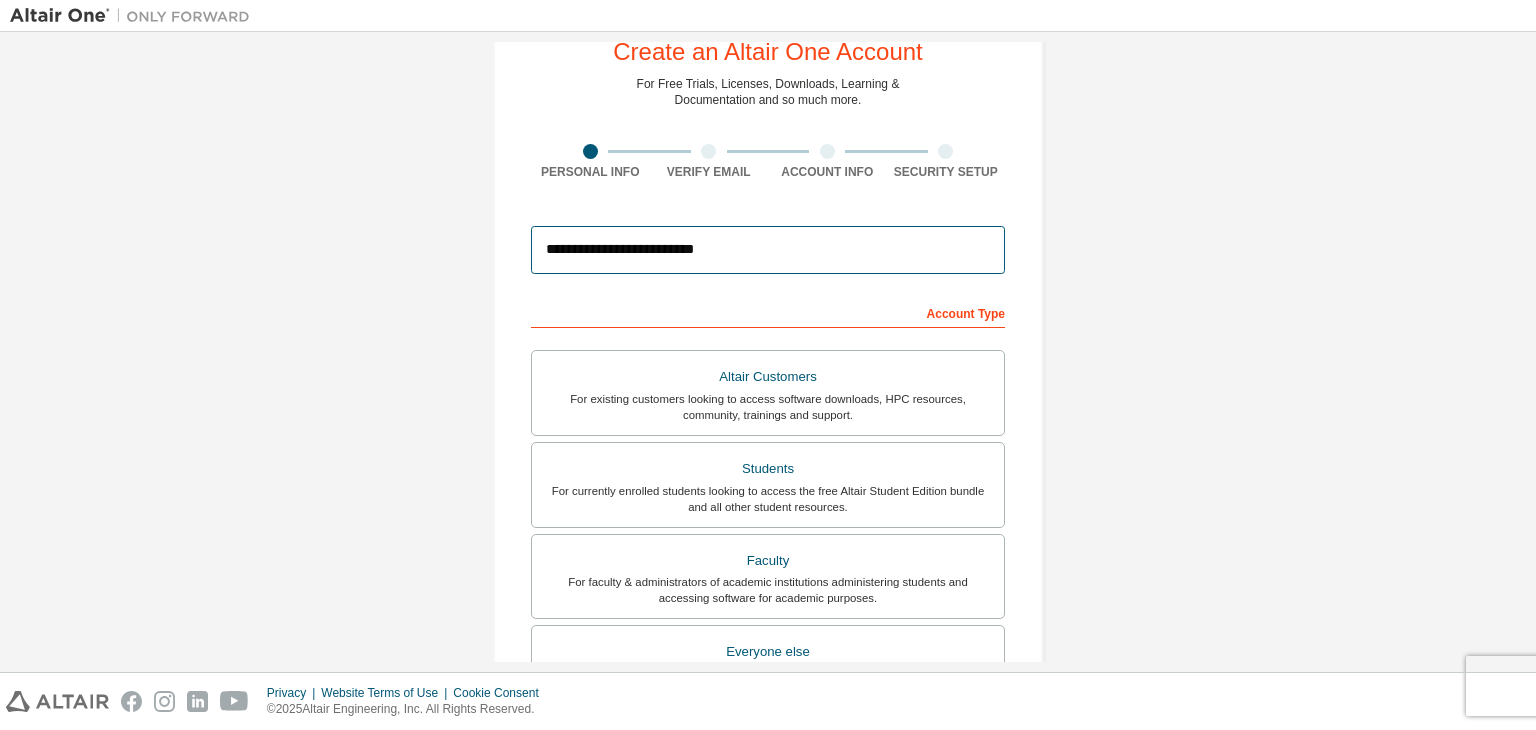 click on "**********" at bounding box center (768, 250) 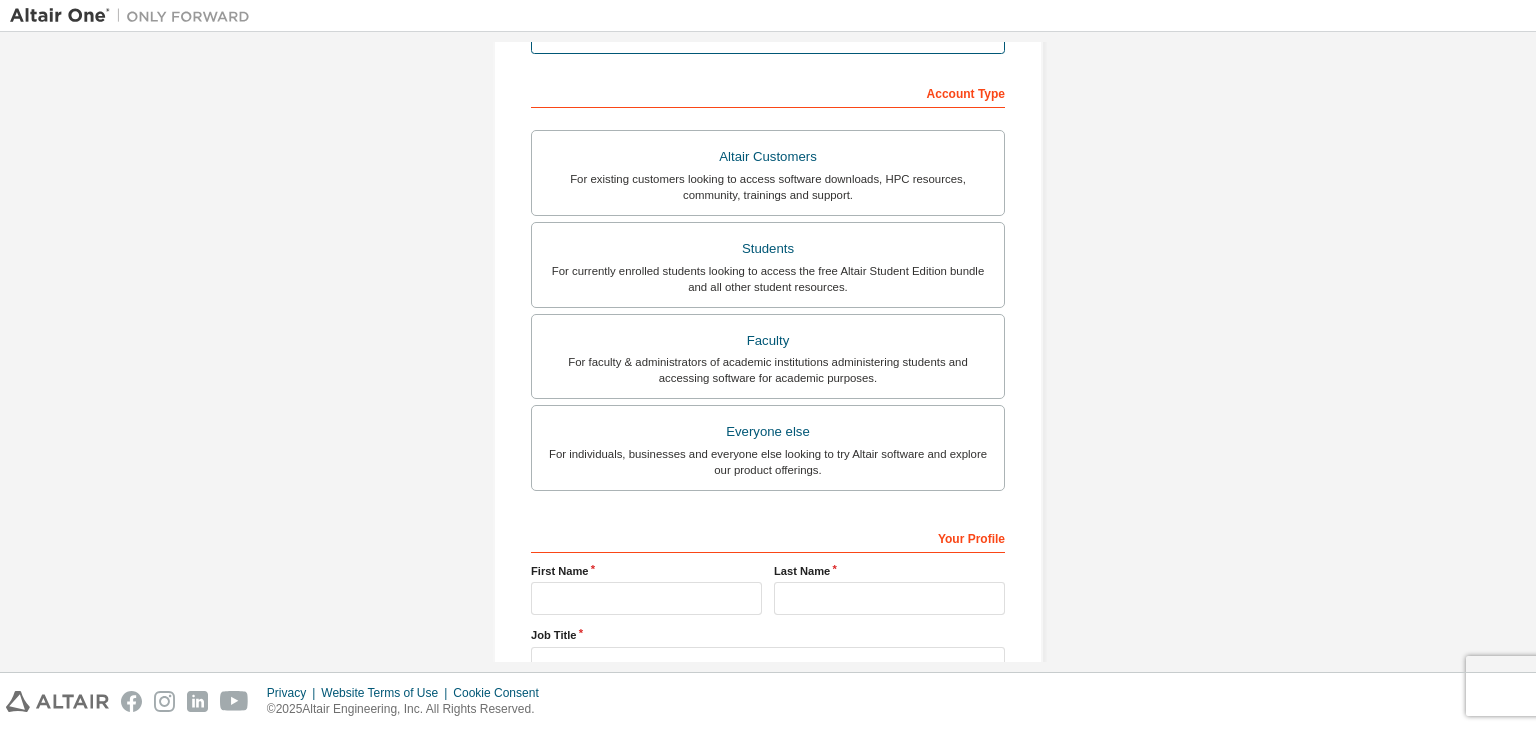 scroll, scrollTop: 287, scrollLeft: 0, axis: vertical 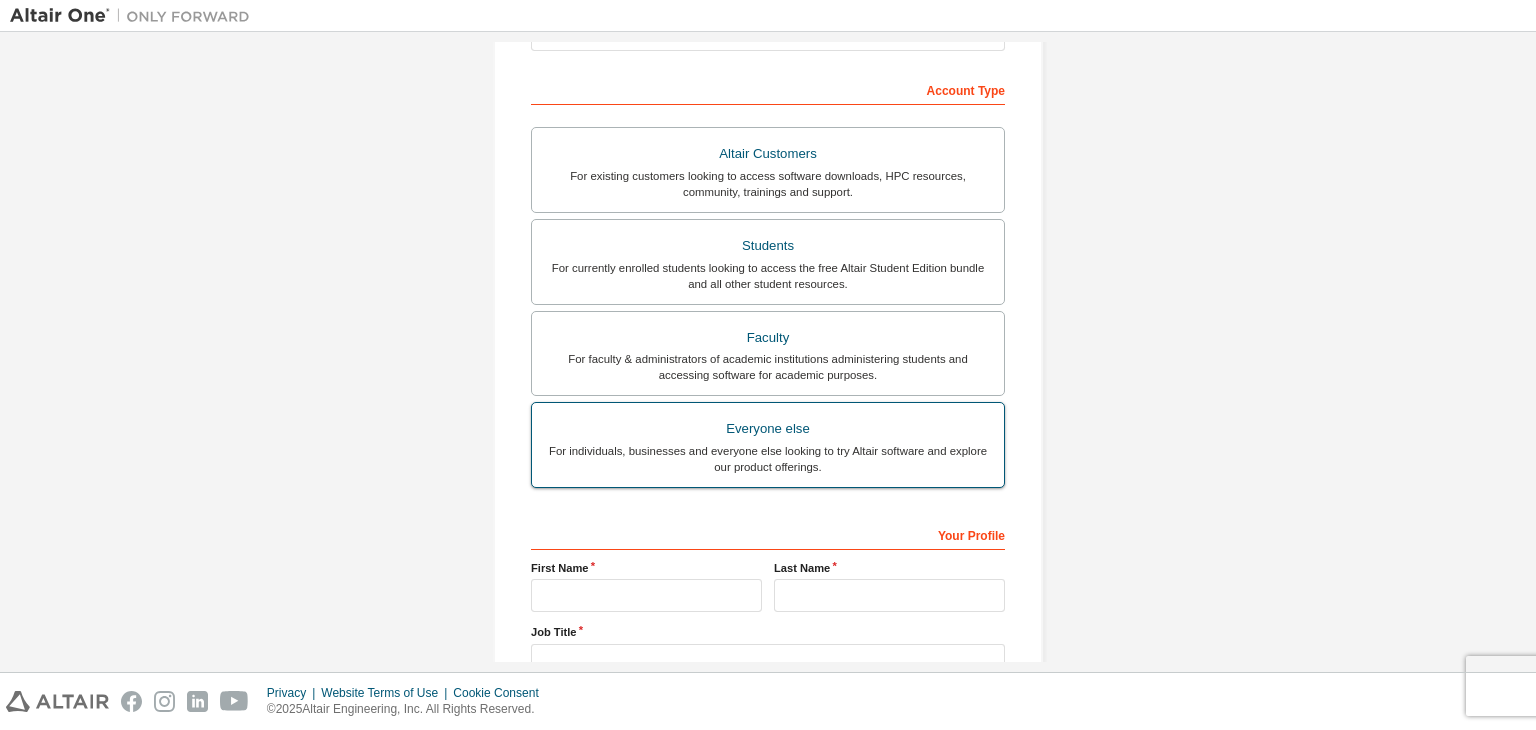 click on "Everyone else" at bounding box center [768, 429] 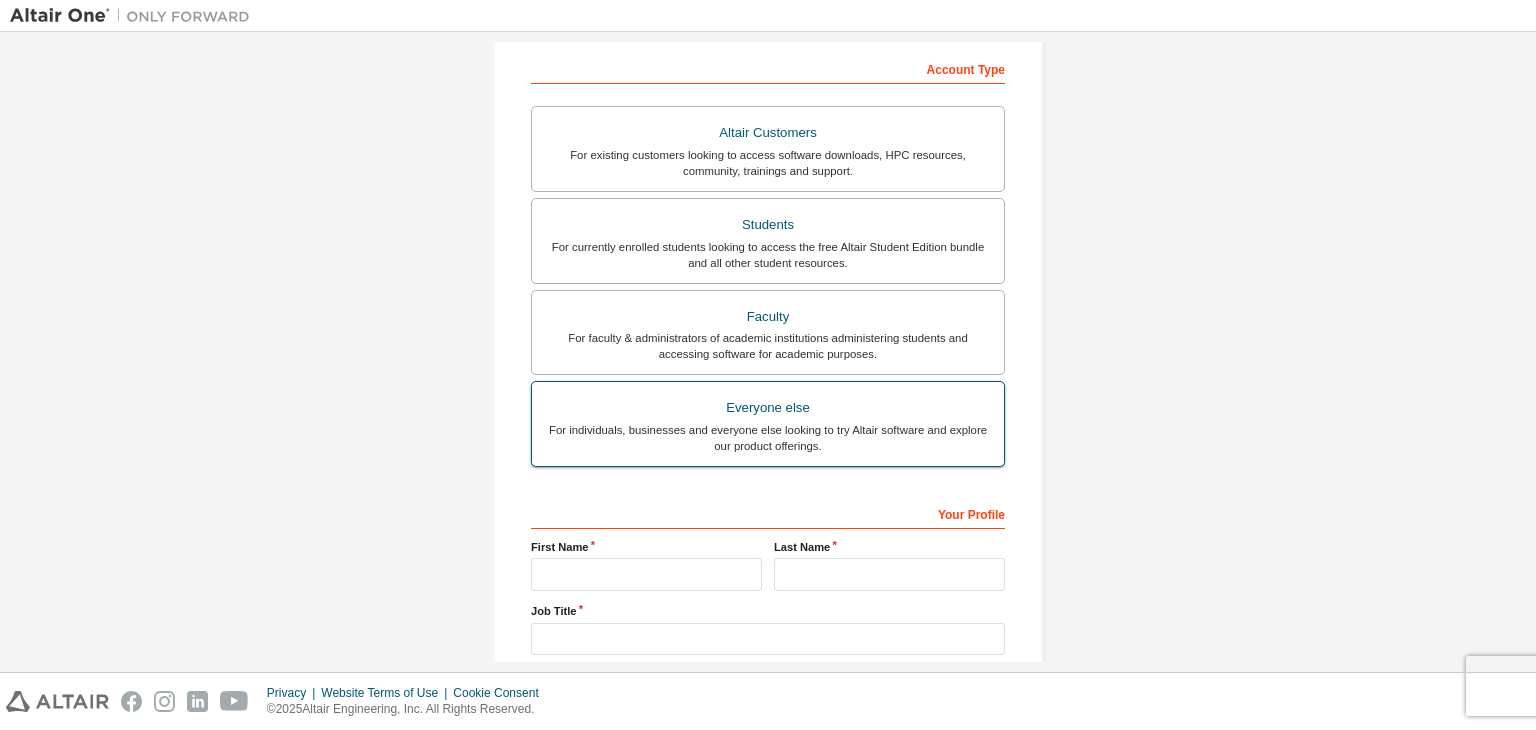 scroll, scrollTop: 435, scrollLeft: 0, axis: vertical 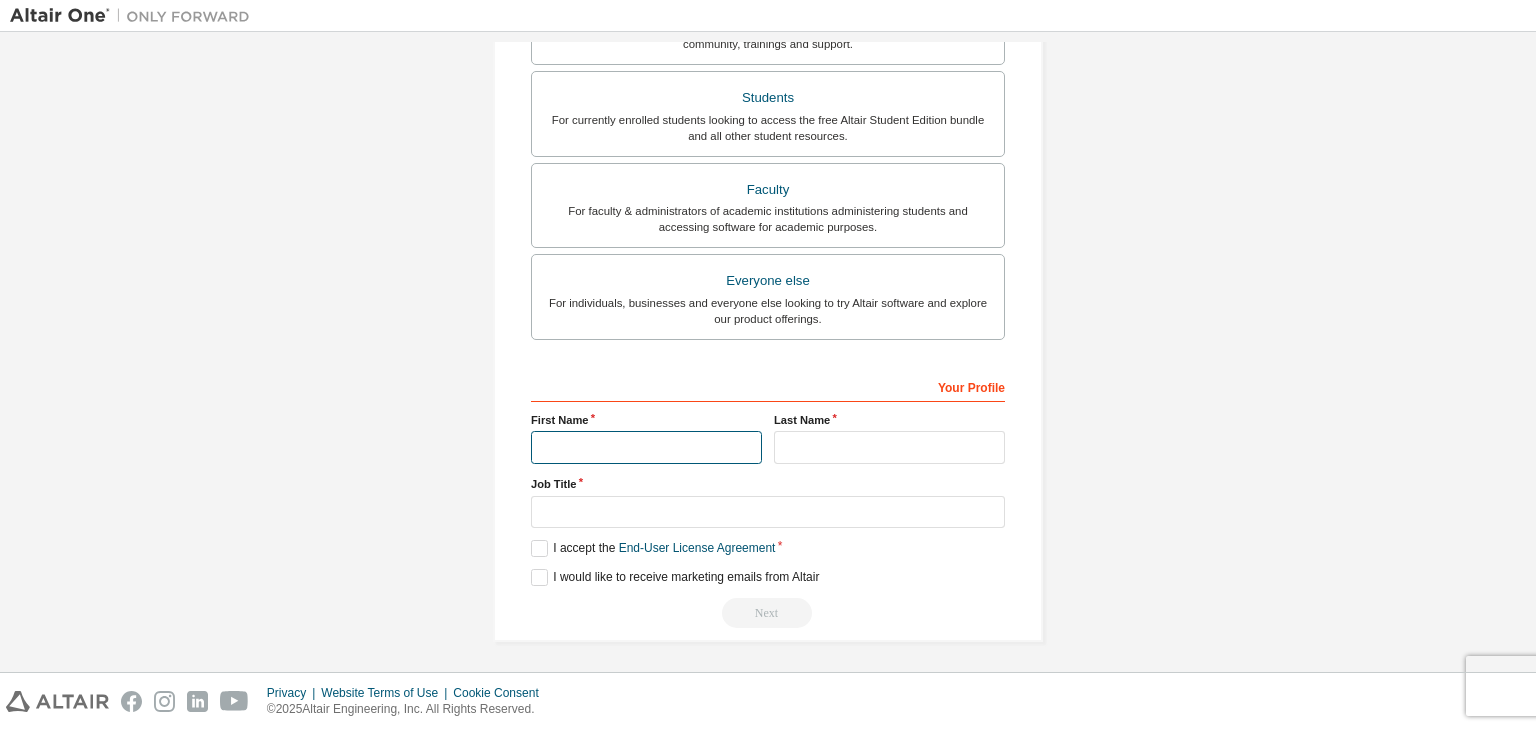 click at bounding box center (646, 447) 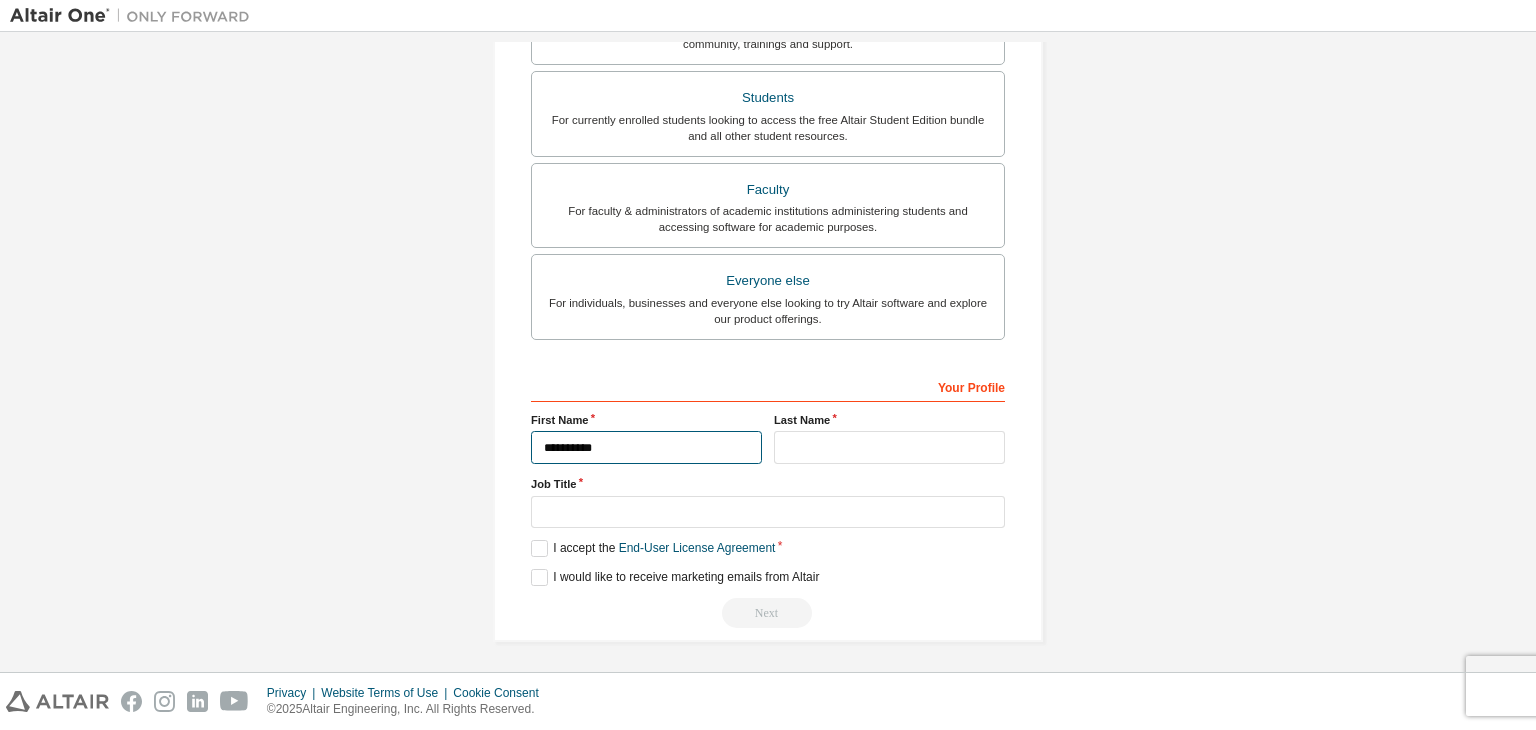 type on "******" 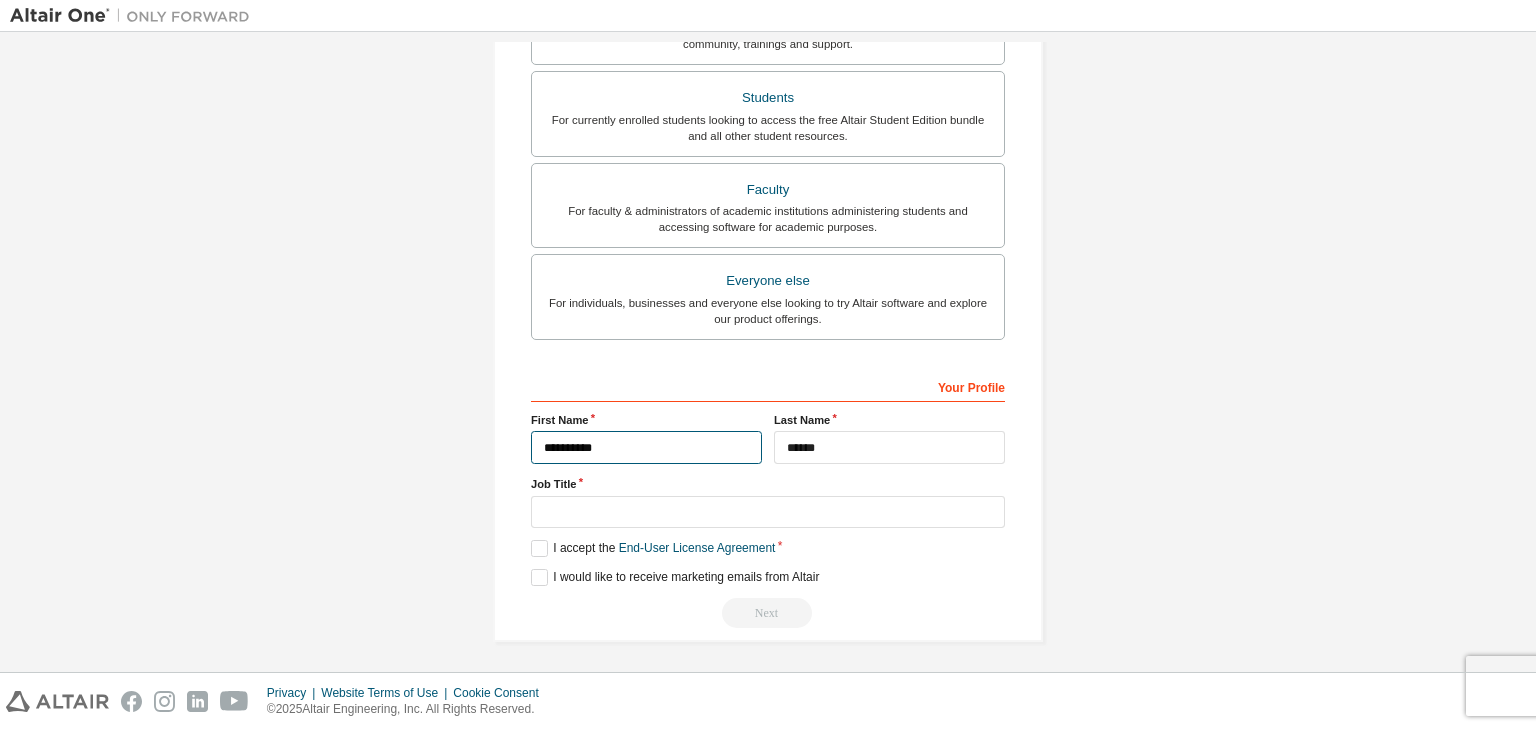 click on "**********" at bounding box center (646, 447) 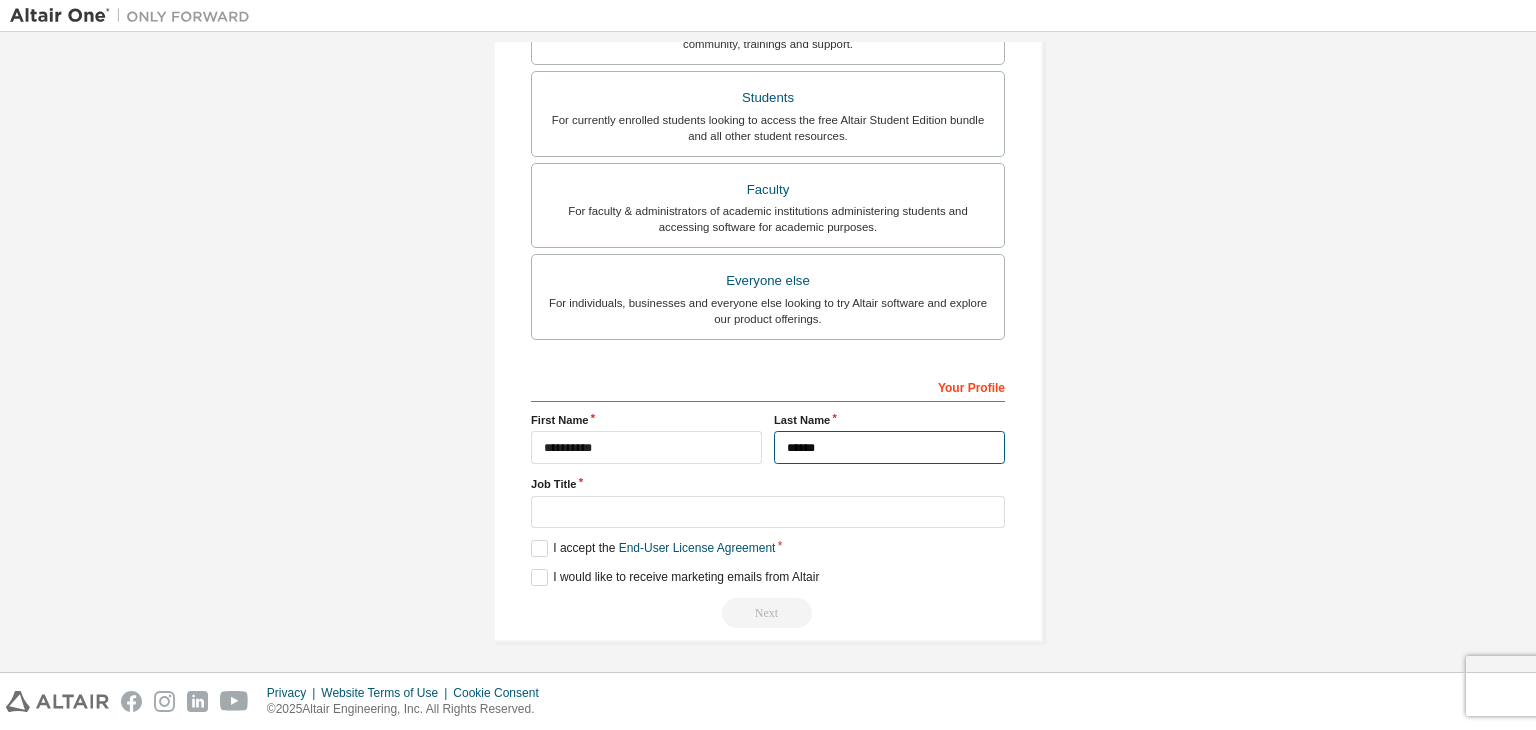 click on "******" at bounding box center (889, 447) 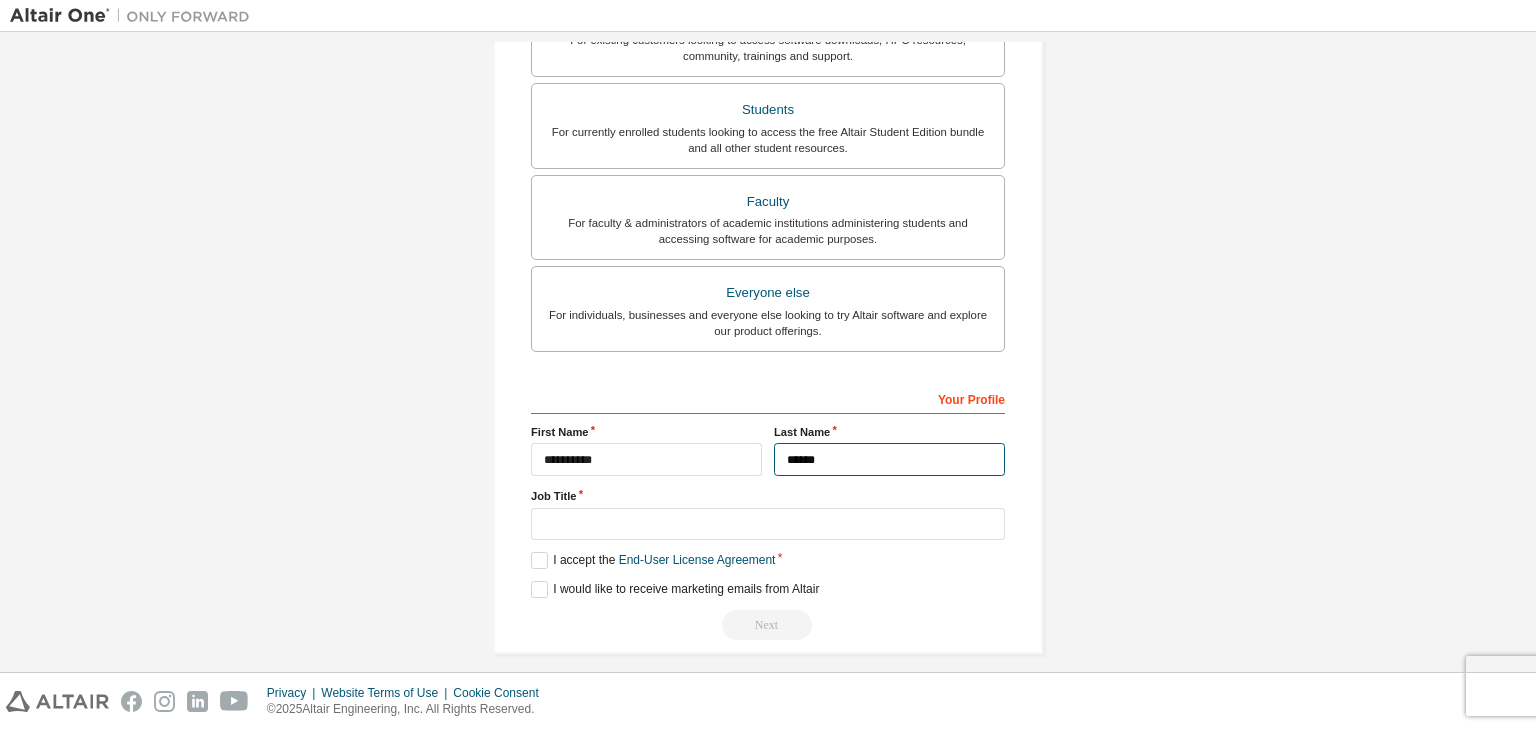 scroll, scrollTop: 435, scrollLeft: 0, axis: vertical 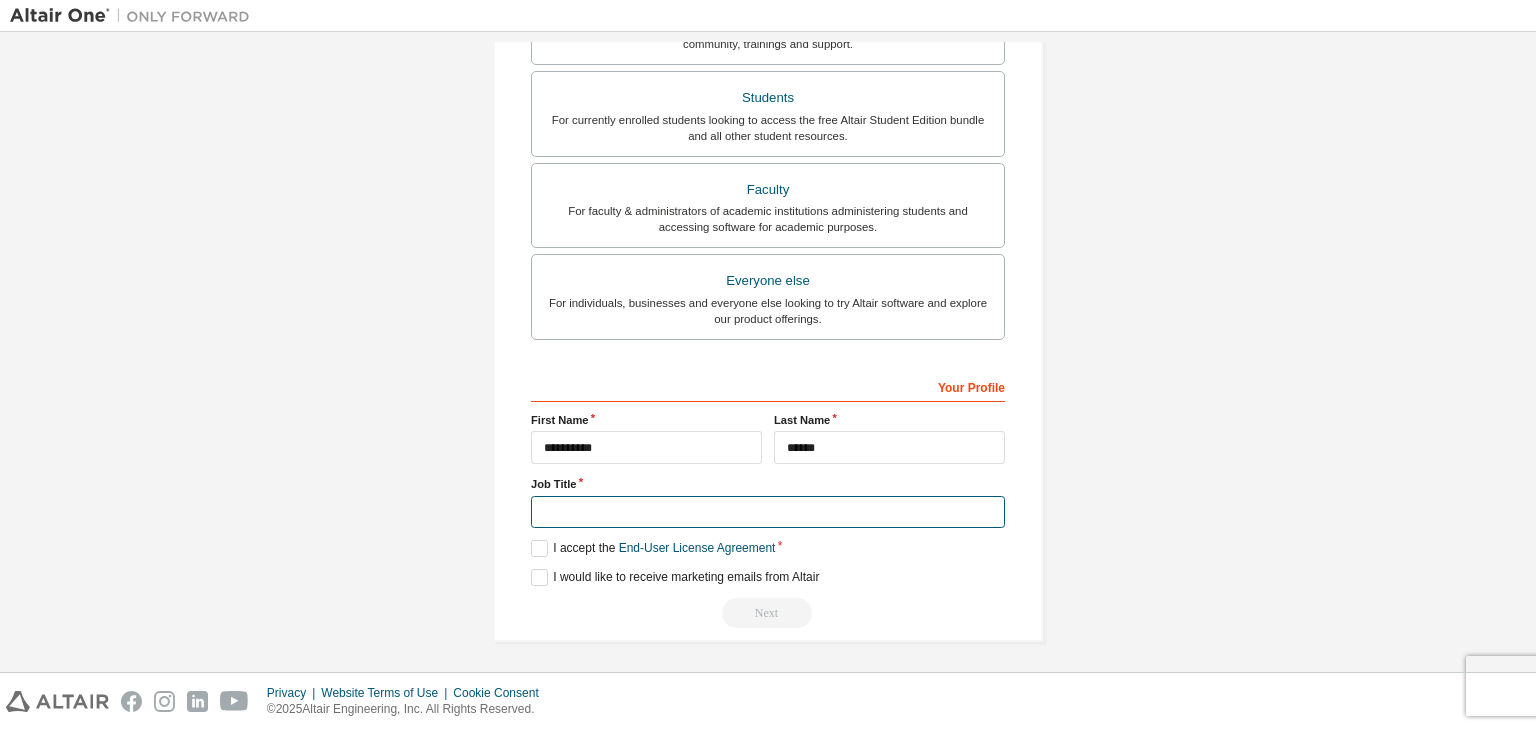 click at bounding box center [768, 512] 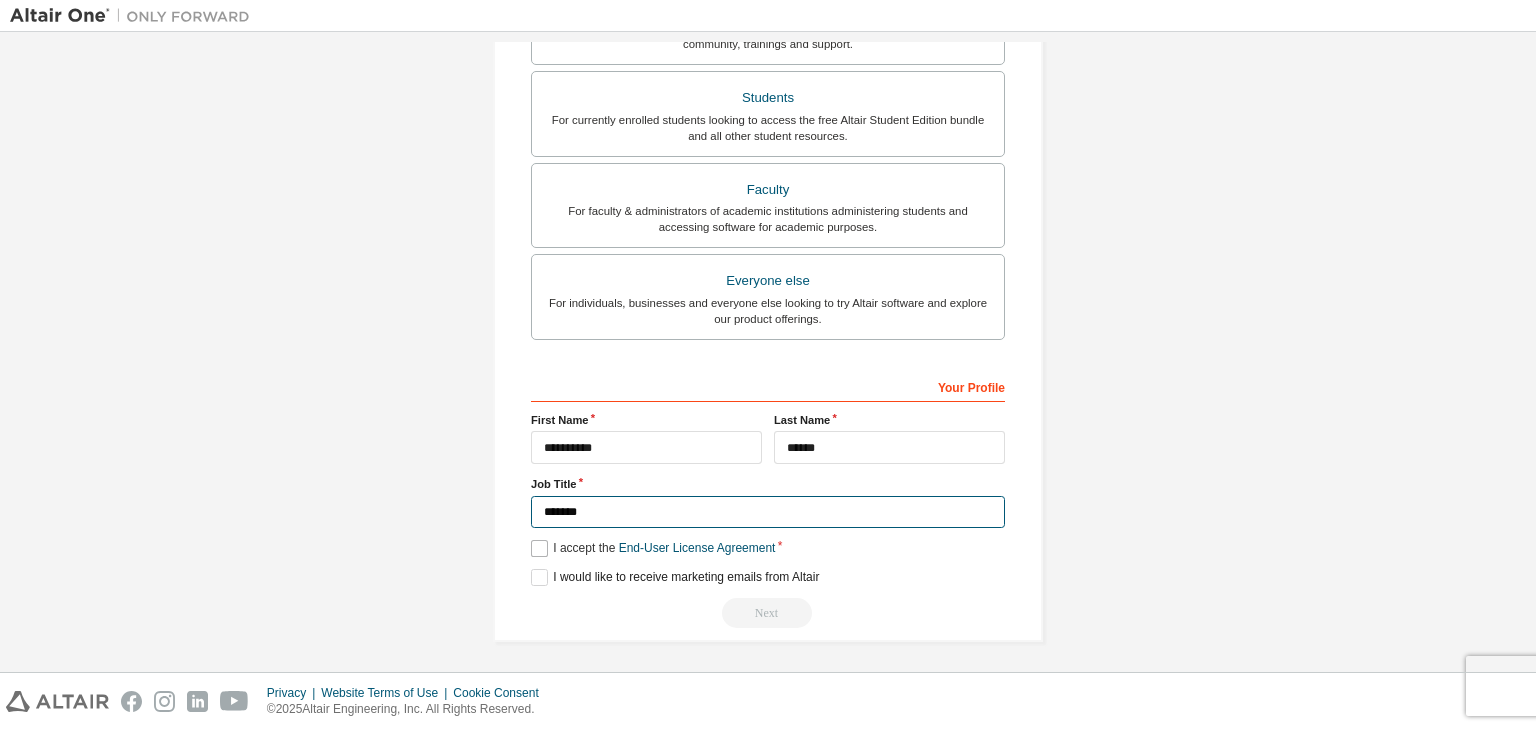 type on "*******" 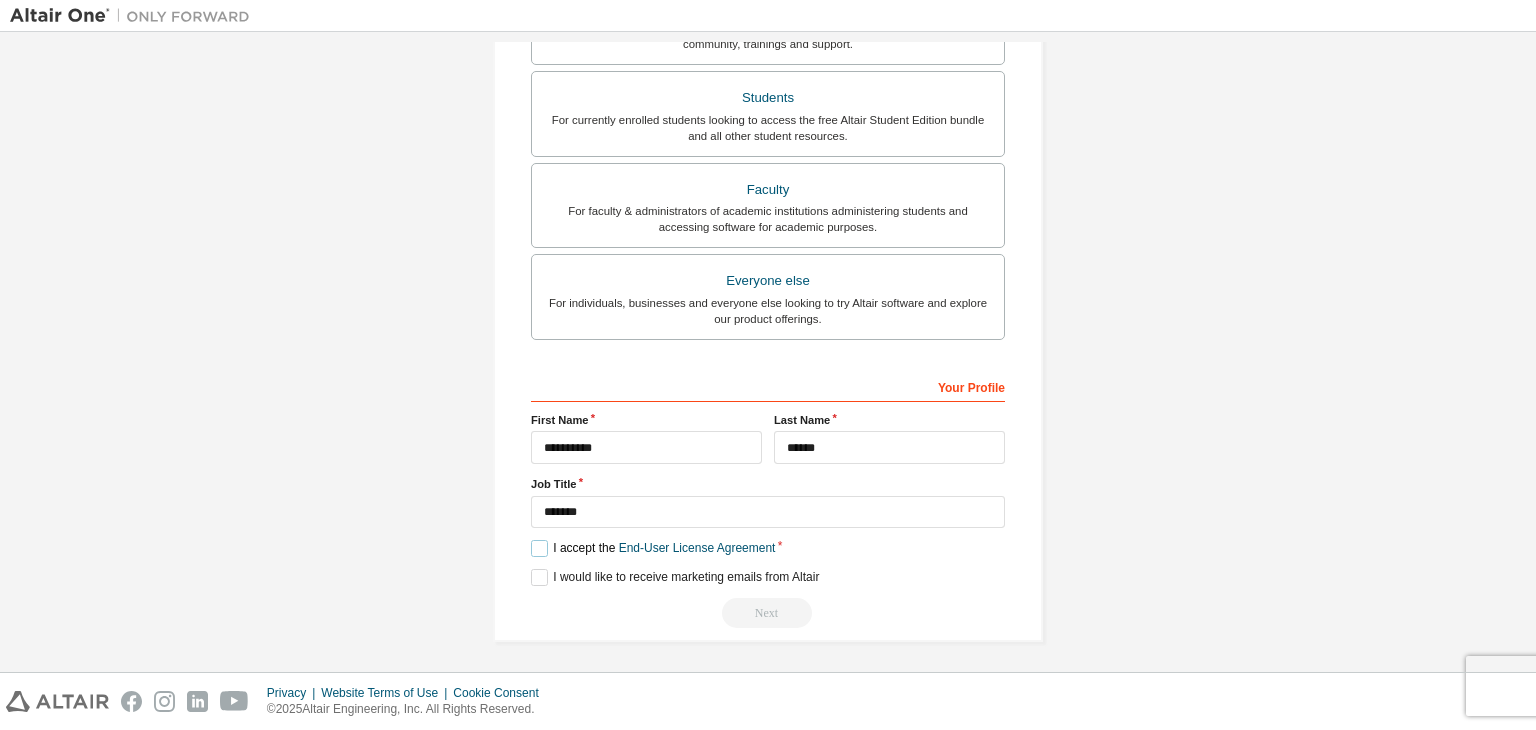 click on "I accept the    End-User License Agreement" at bounding box center [653, 548] 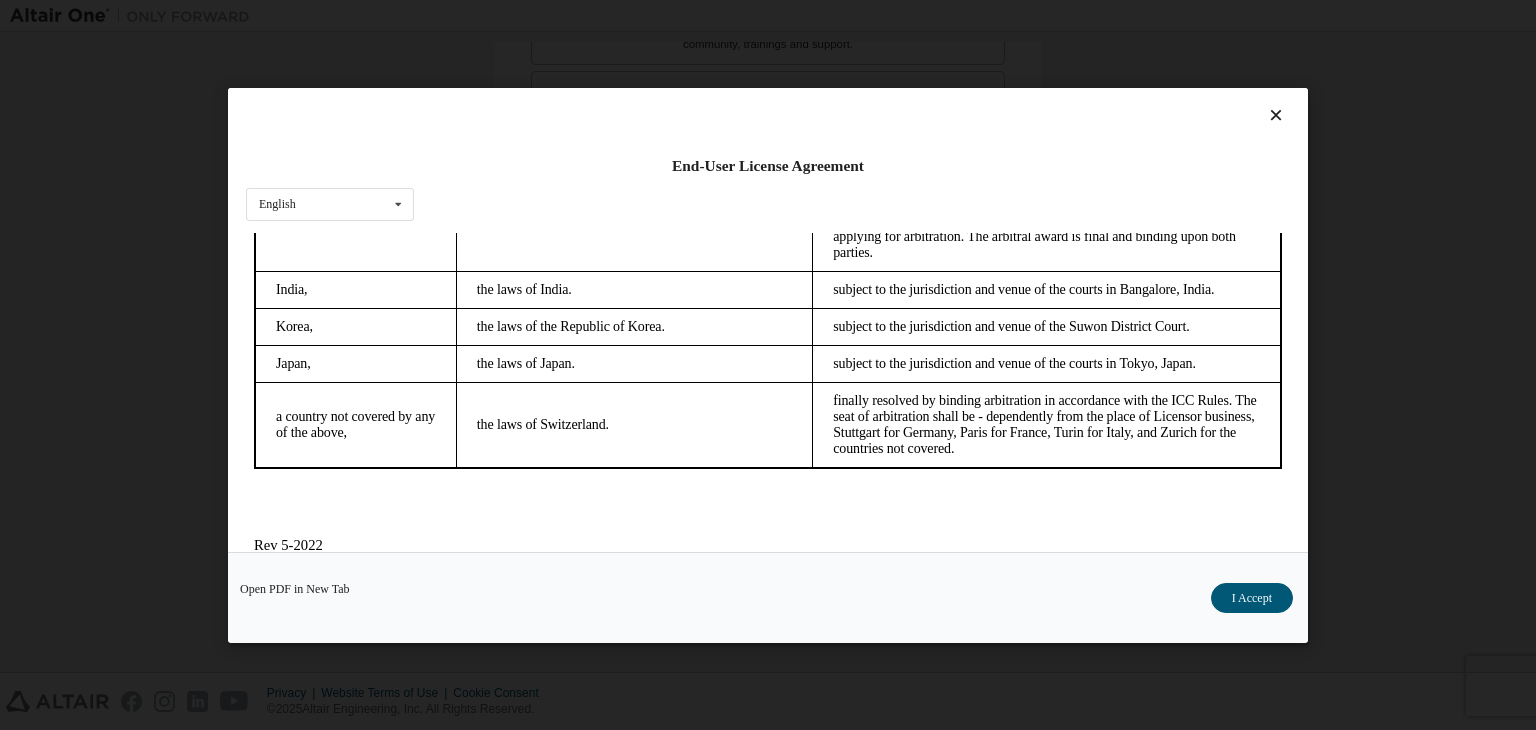scroll, scrollTop: 5615, scrollLeft: 0, axis: vertical 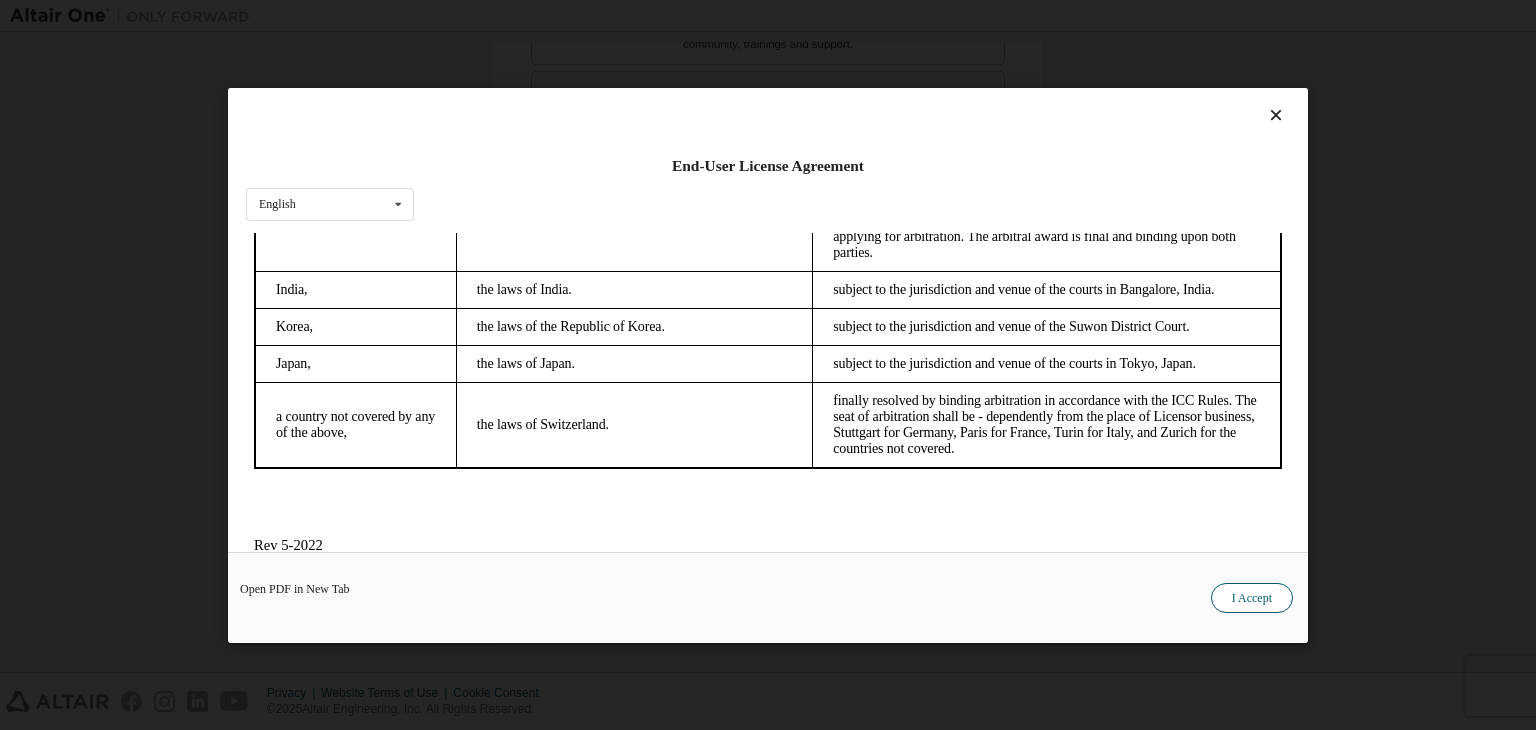 click on "I Accept" at bounding box center [1252, 598] 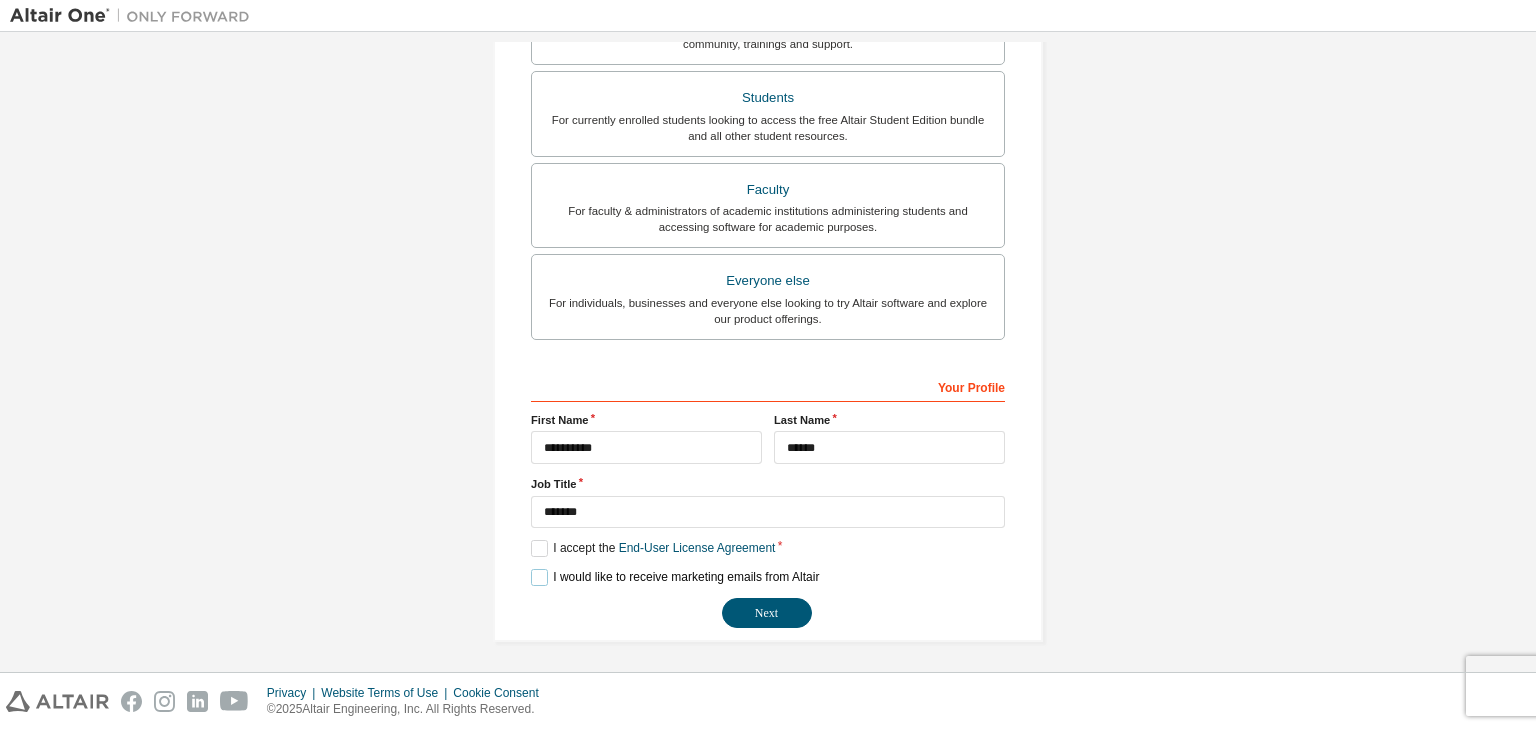 click on "I would like to receive marketing emails from Altair" at bounding box center [675, 577] 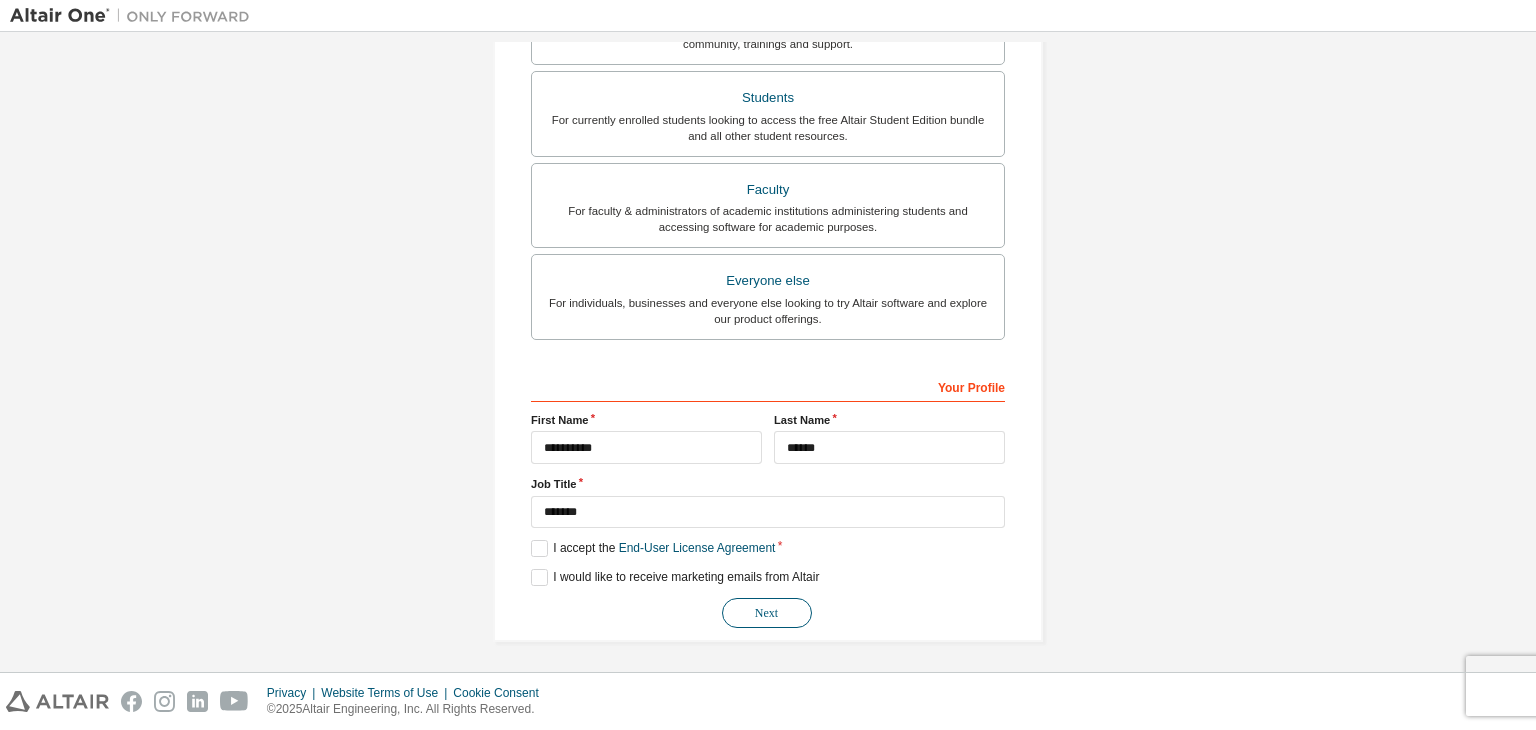 click on "Next" at bounding box center [767, 613] 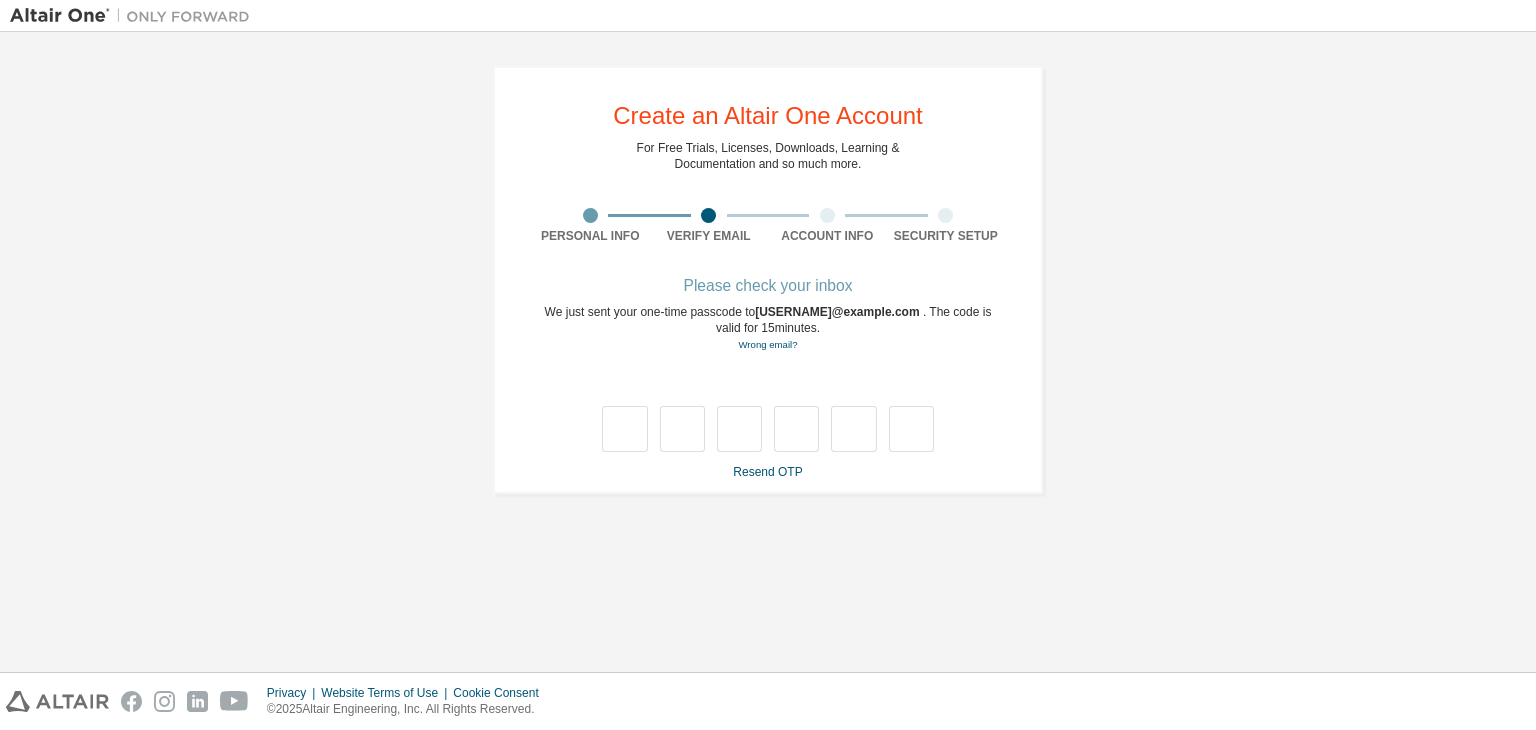 scroll, scrollTop: 0, scrollLeft: 0, axis: both 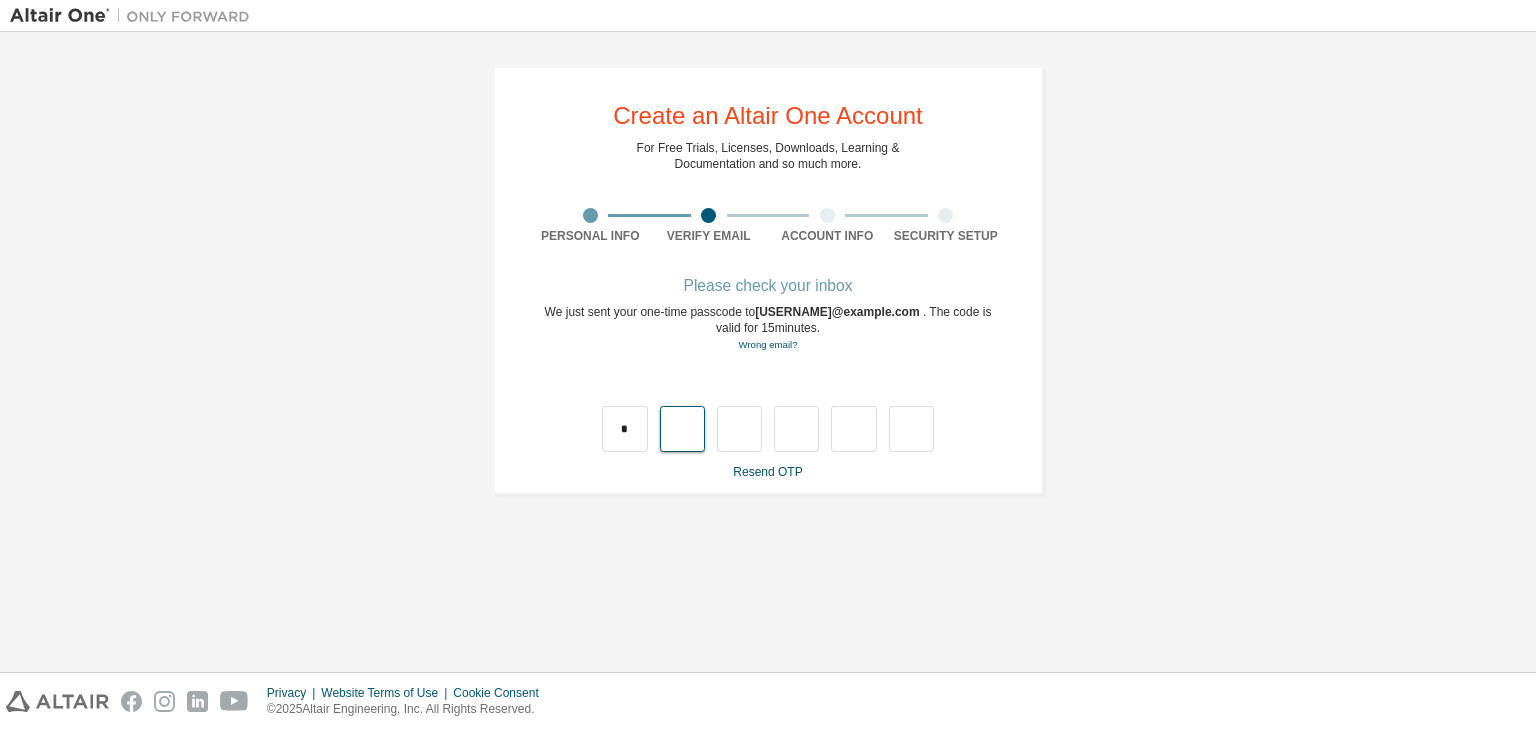 type on "*" 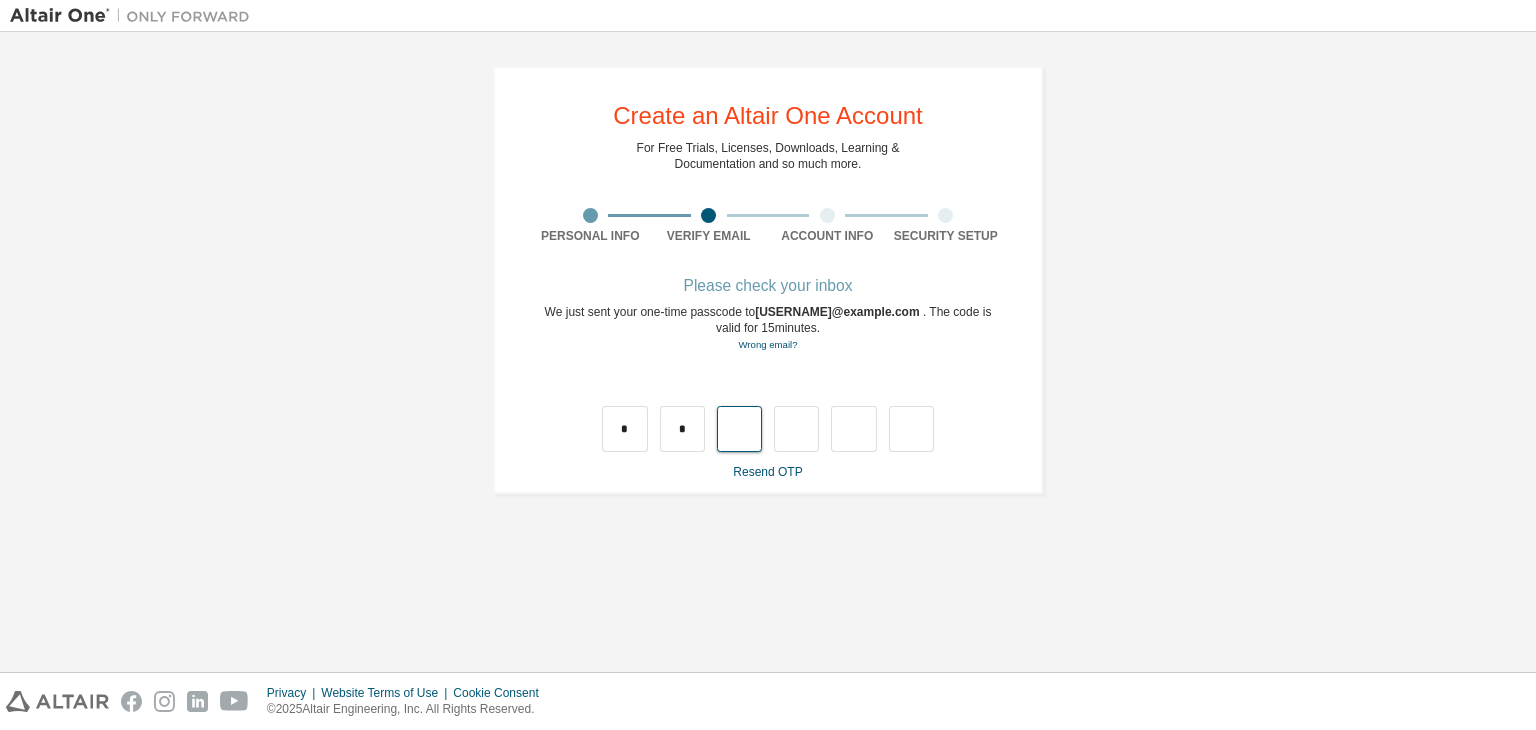 type on "*" 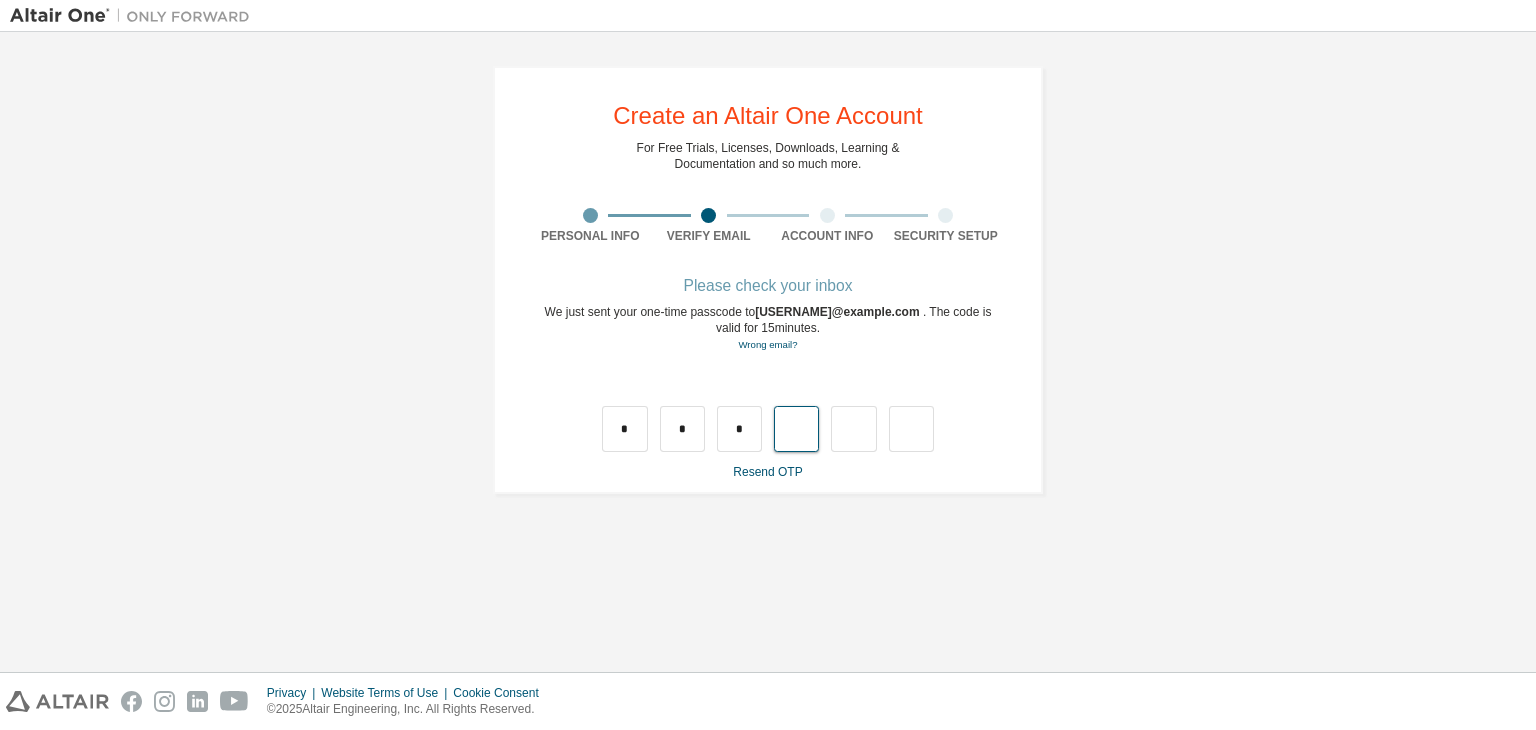 type on "*" 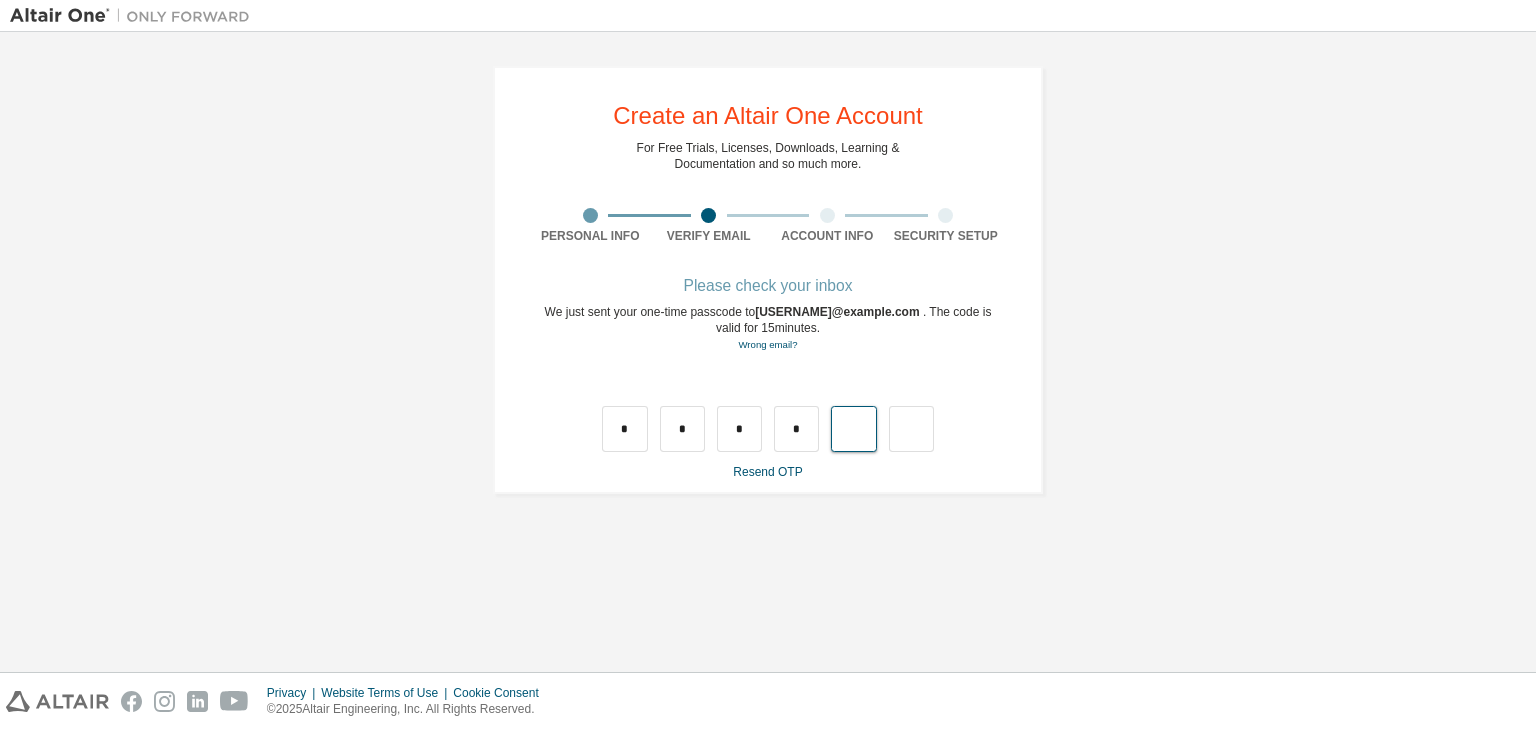 type on "*" 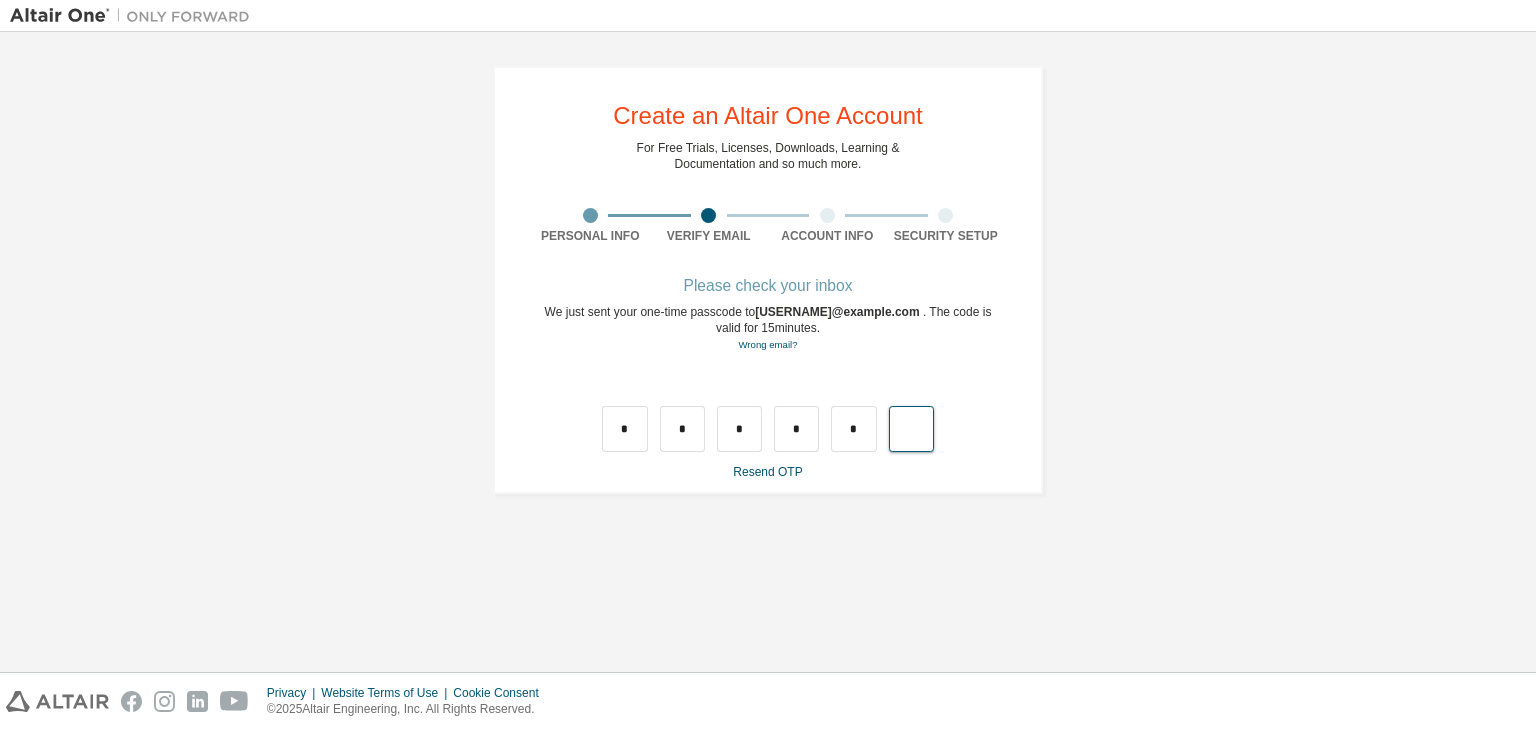 type on "*" 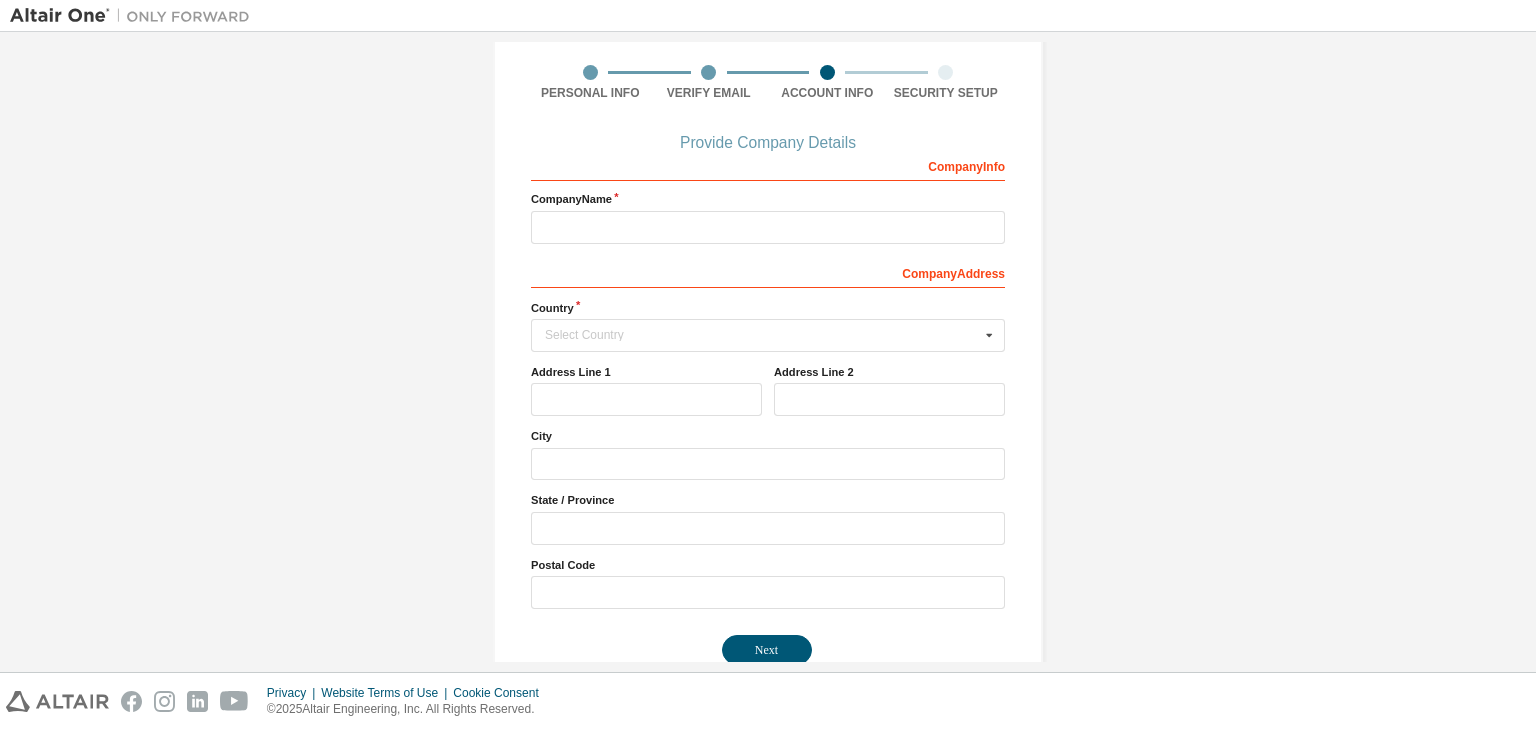 scroll, scrollTop: 0, scrollLeft: 0, axis: both 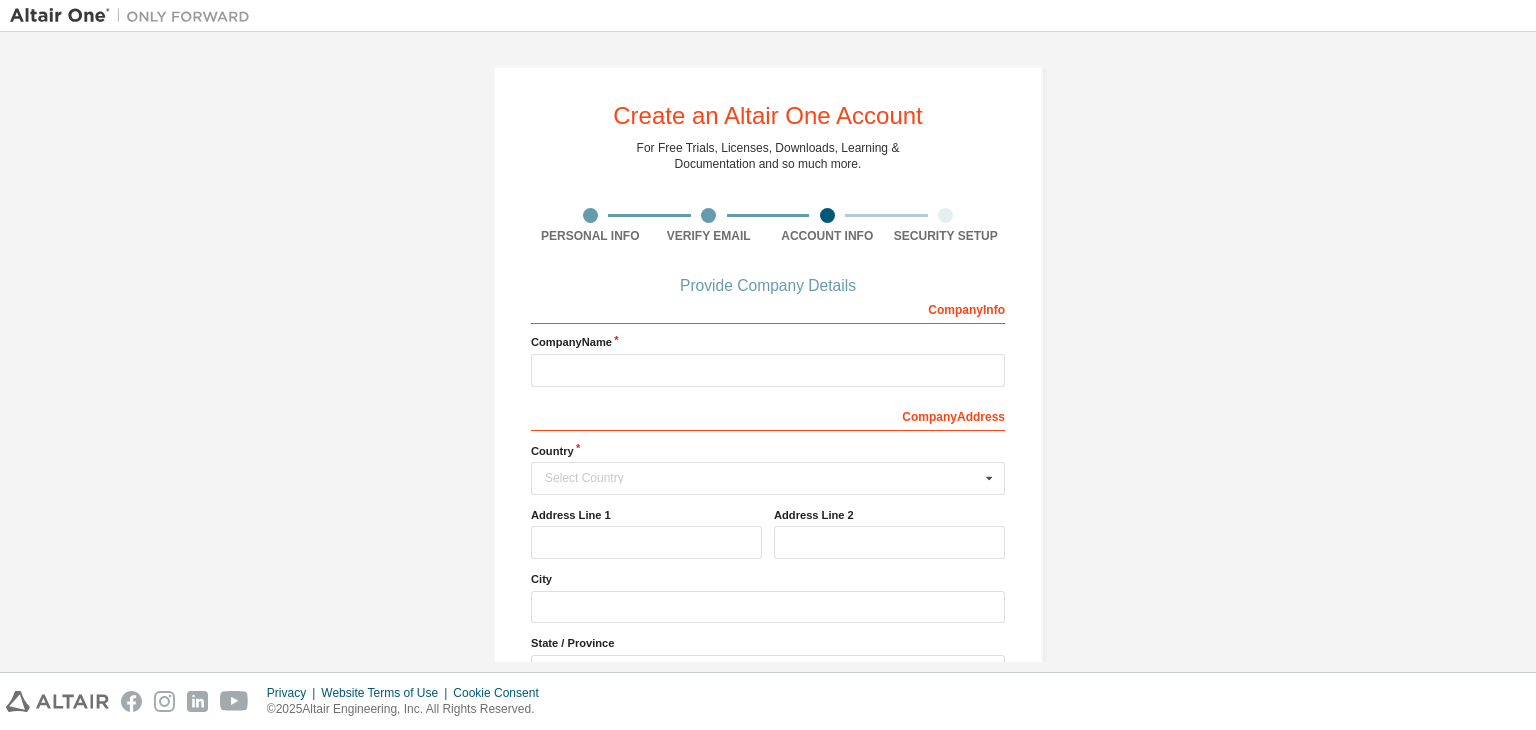 click at bounding box center (708, 215) 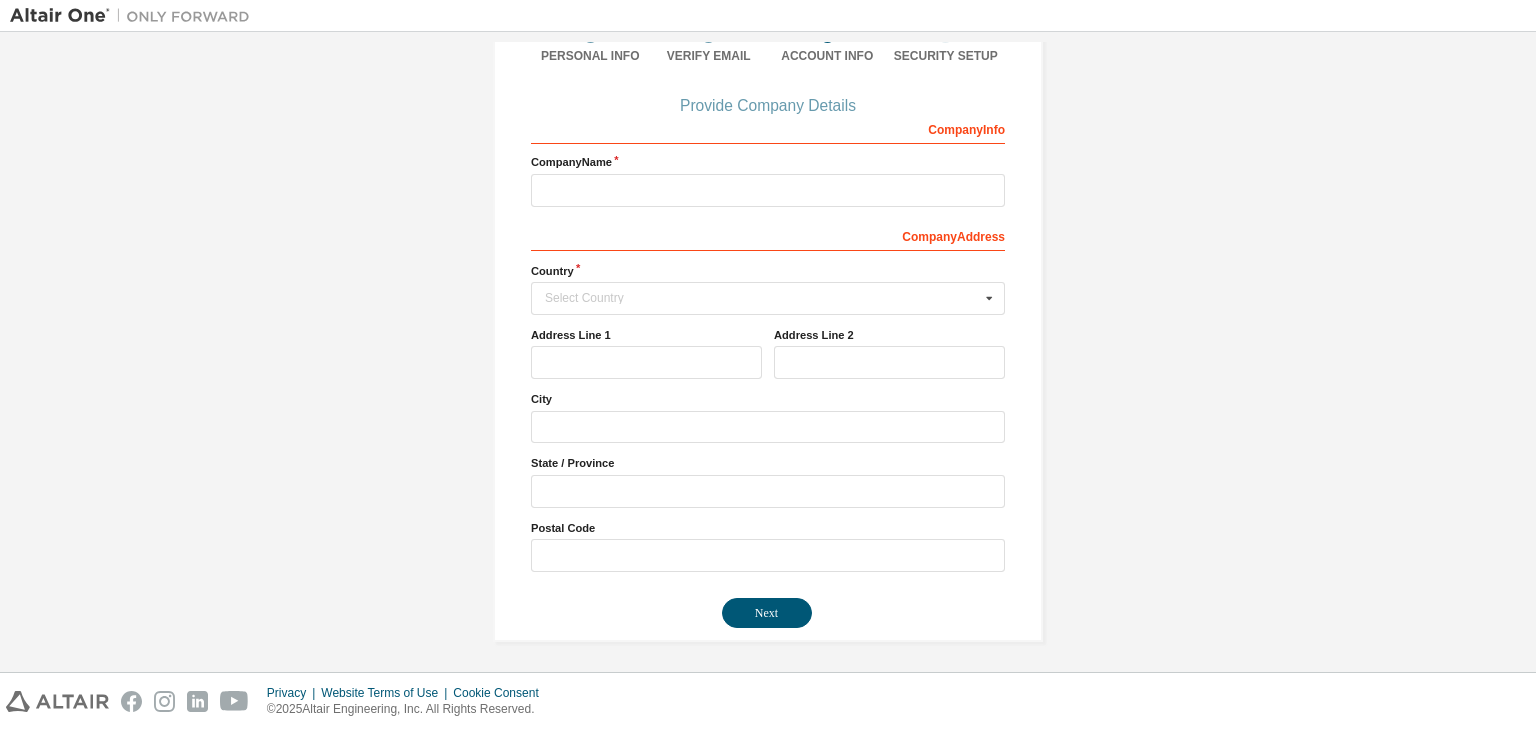 scroll, scrollTop: 0, scrollLeft: 0, axis: both 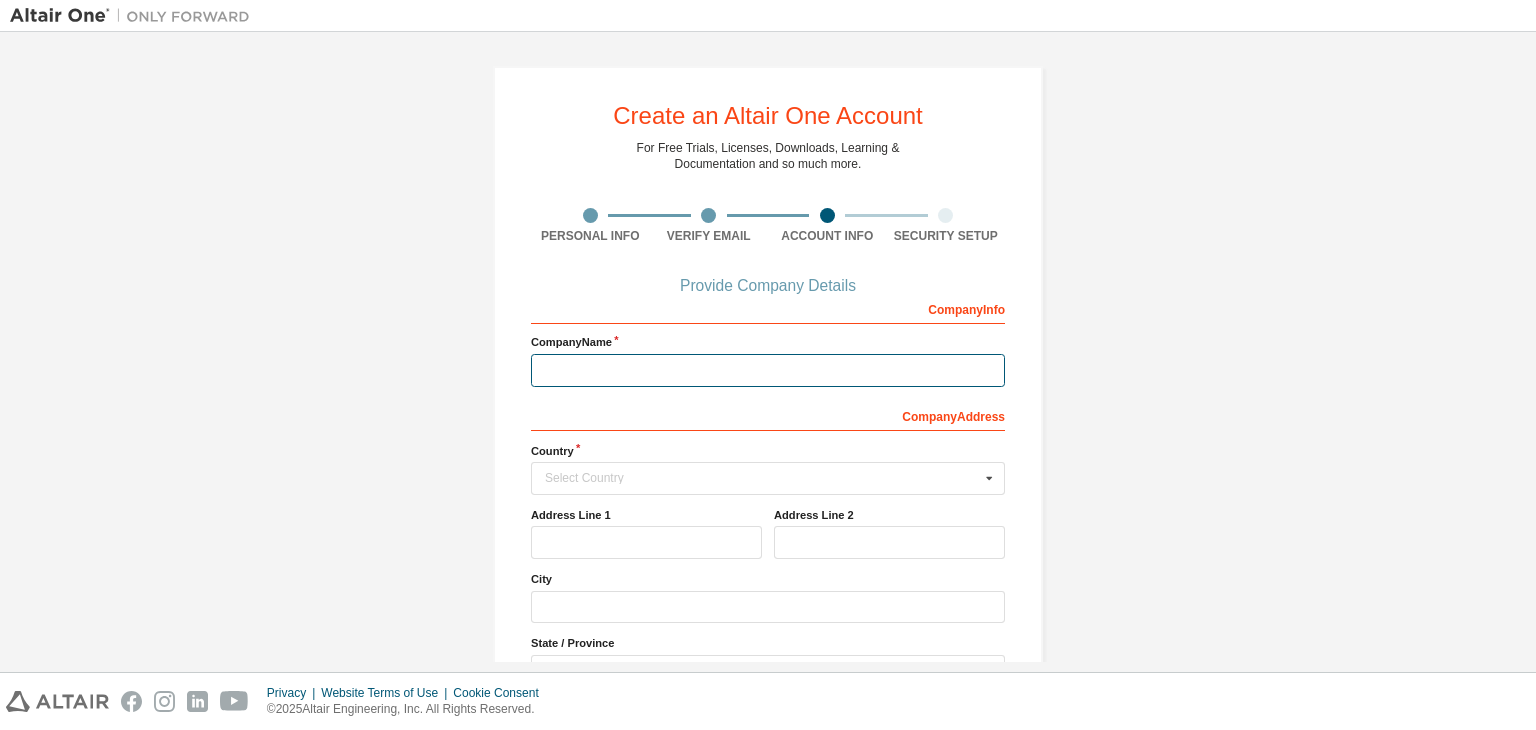 click at bounding box center (768, 370) 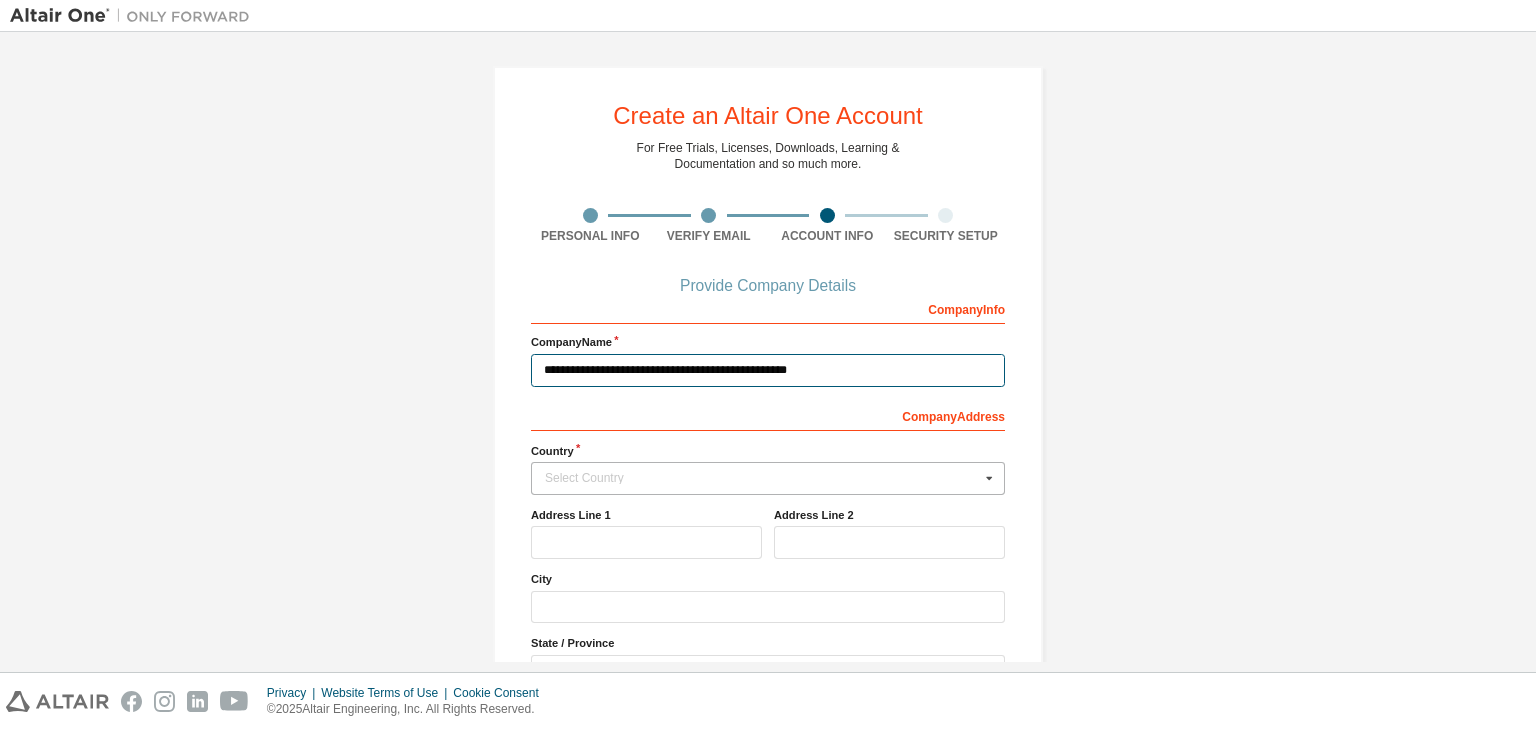 type on "**********" 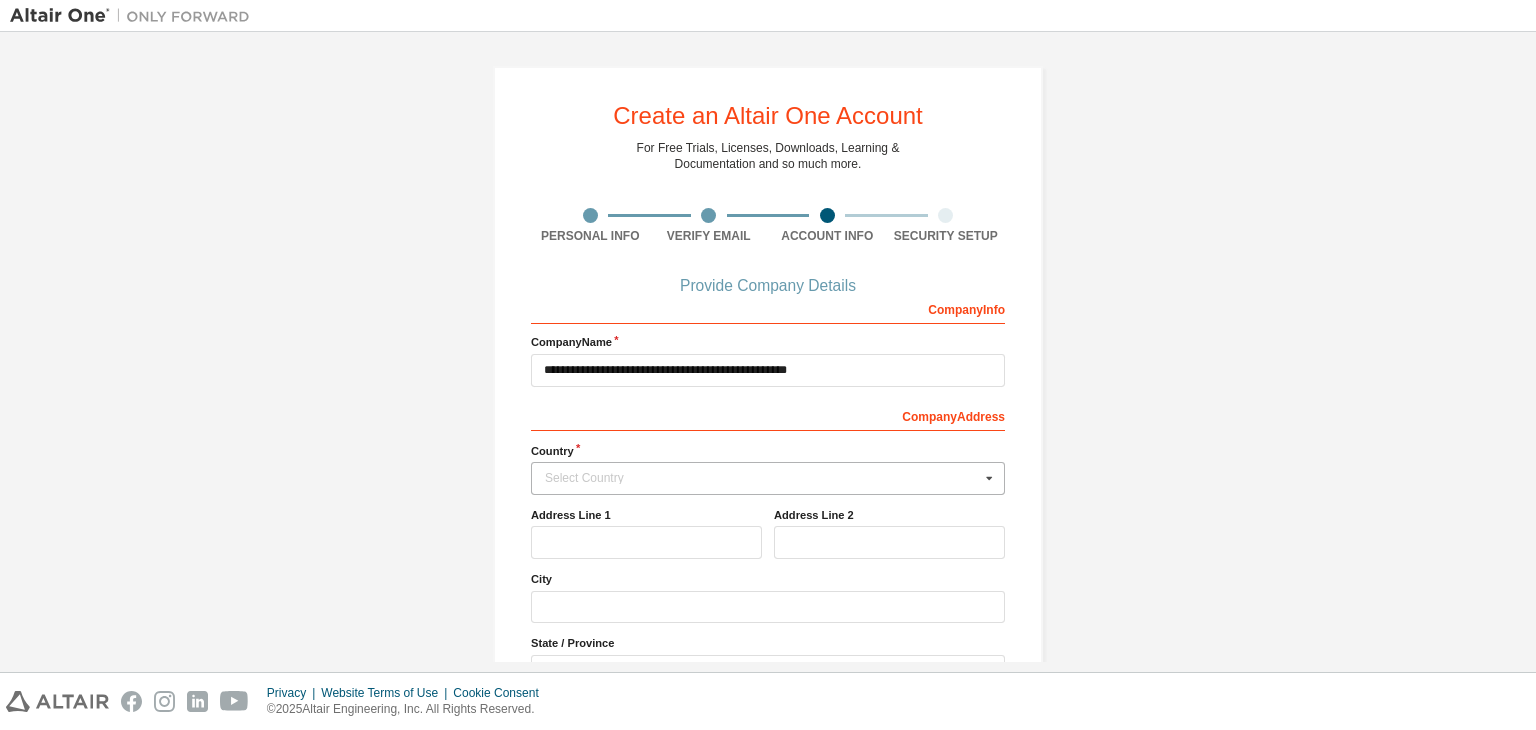 click on "Select Country" at bounding box center (762, 478) 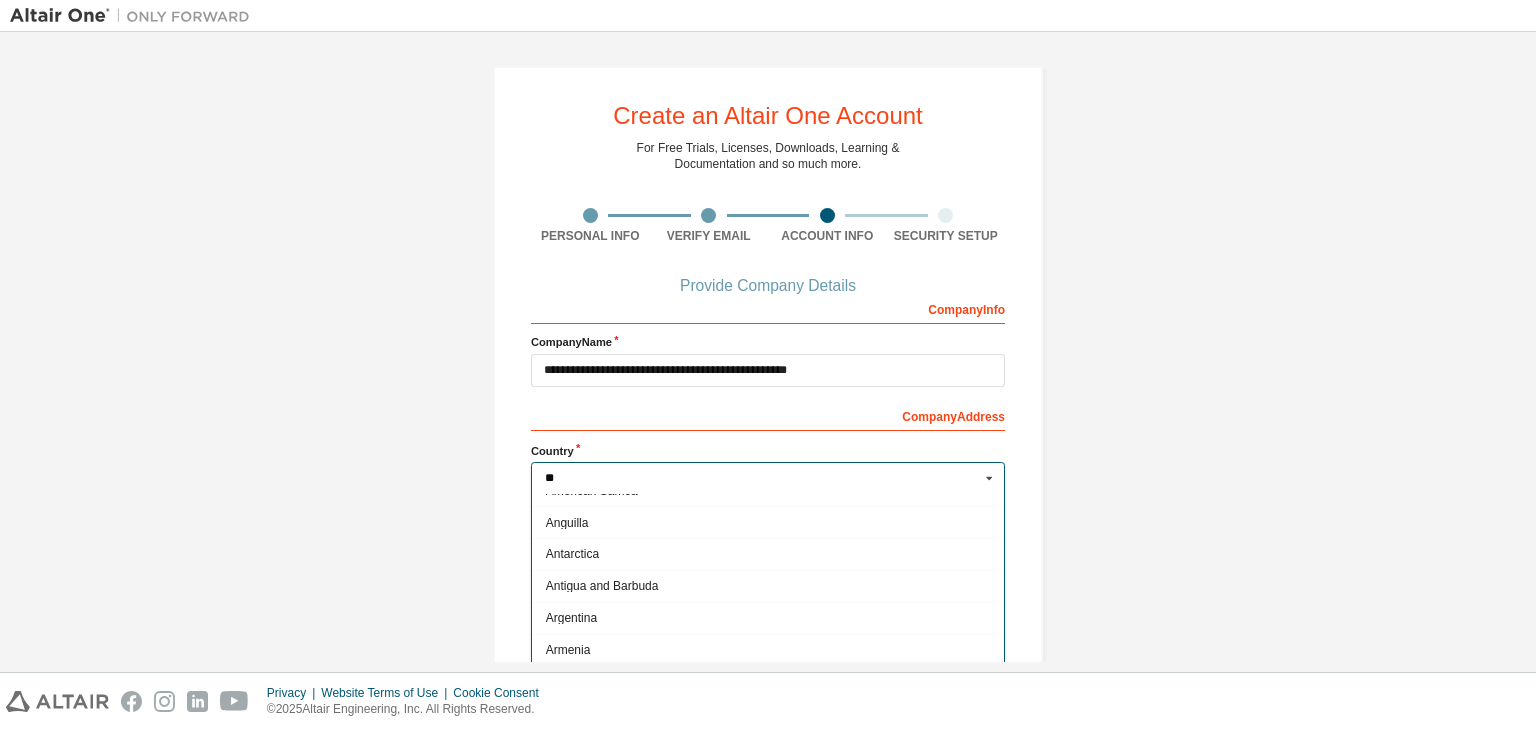 scroll, scrollTop: 0, scrollLeft: 0, axis: both 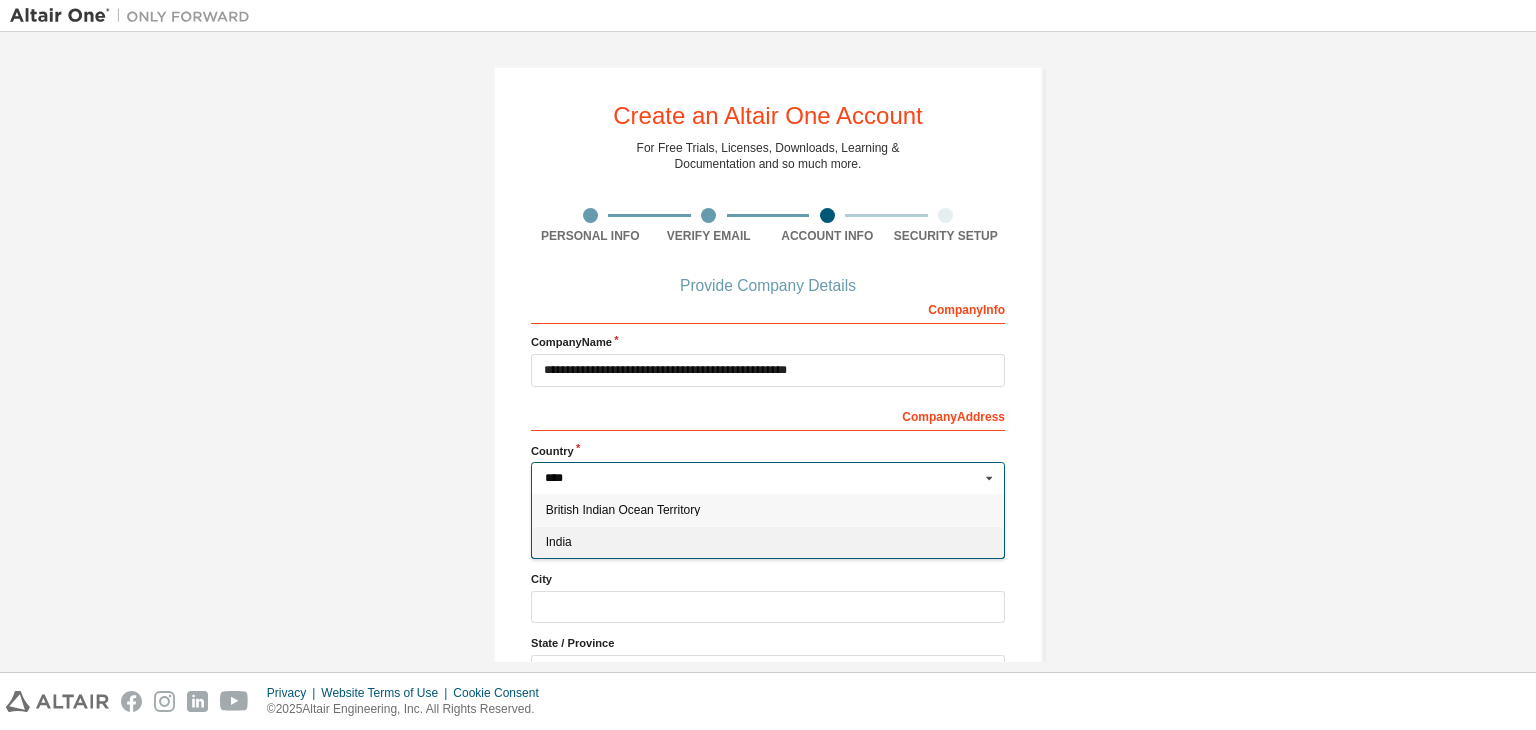 type on "****" 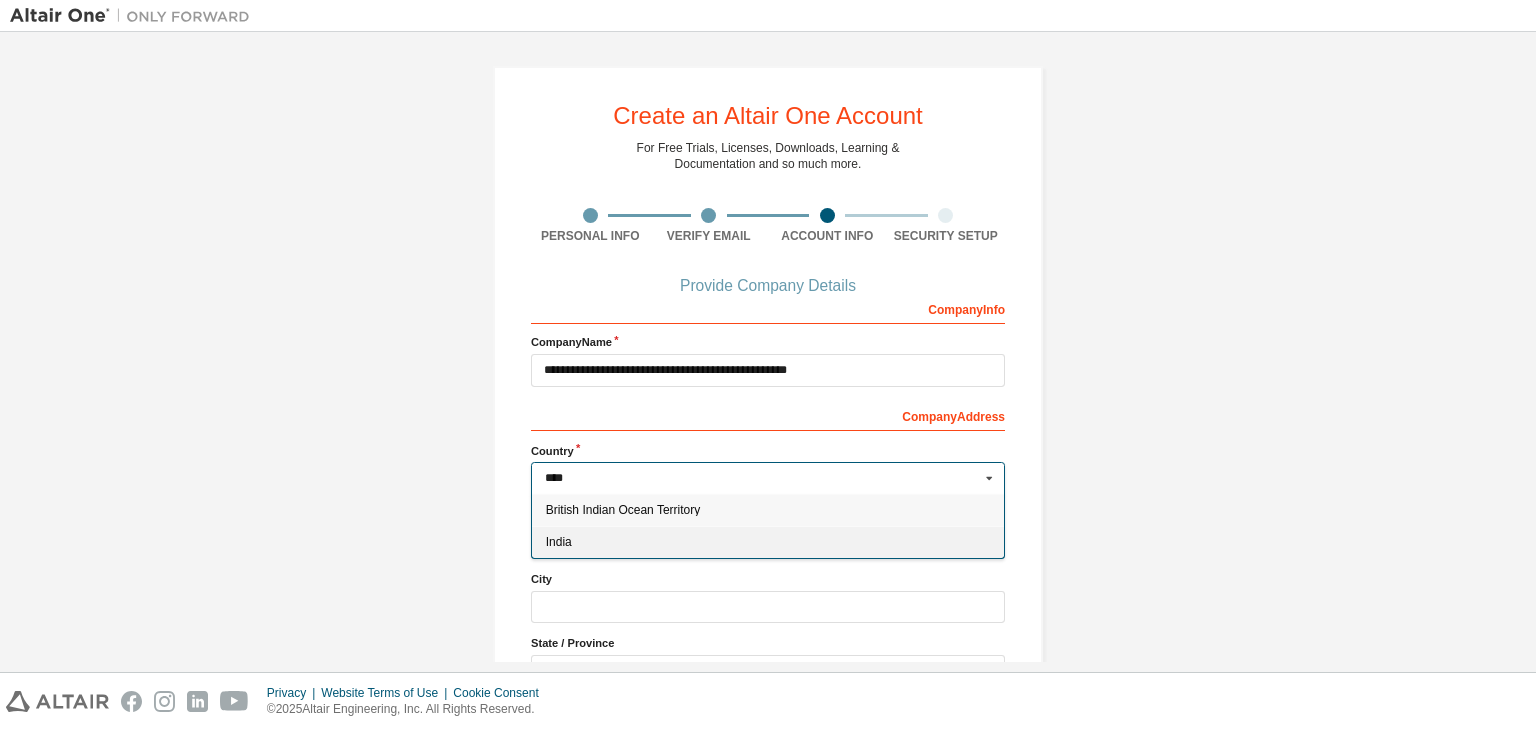click on "India" at bounding box center [768, 542] 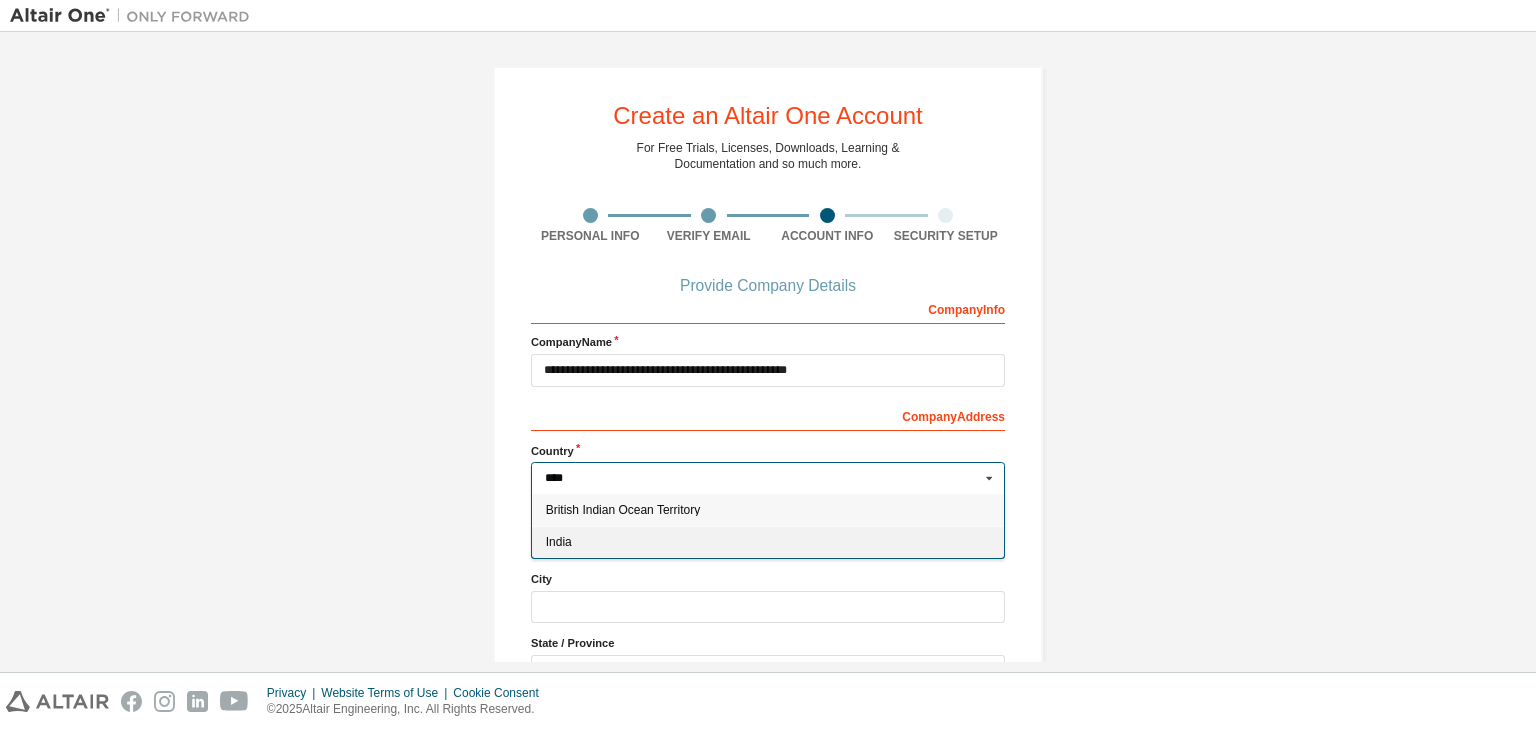 type on "***" 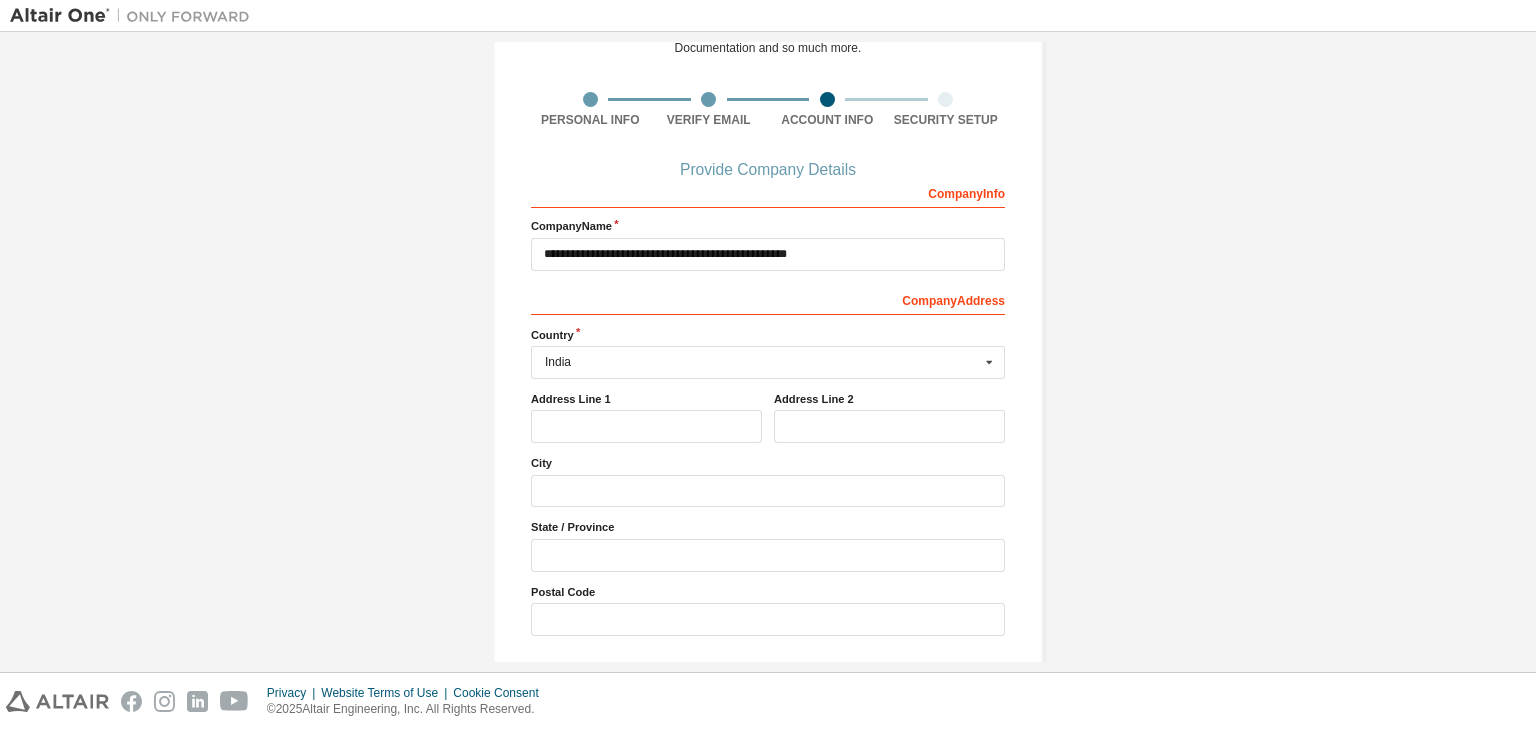 scroll, scrollTop: 155, scrollLeft: 0, axis: vertical 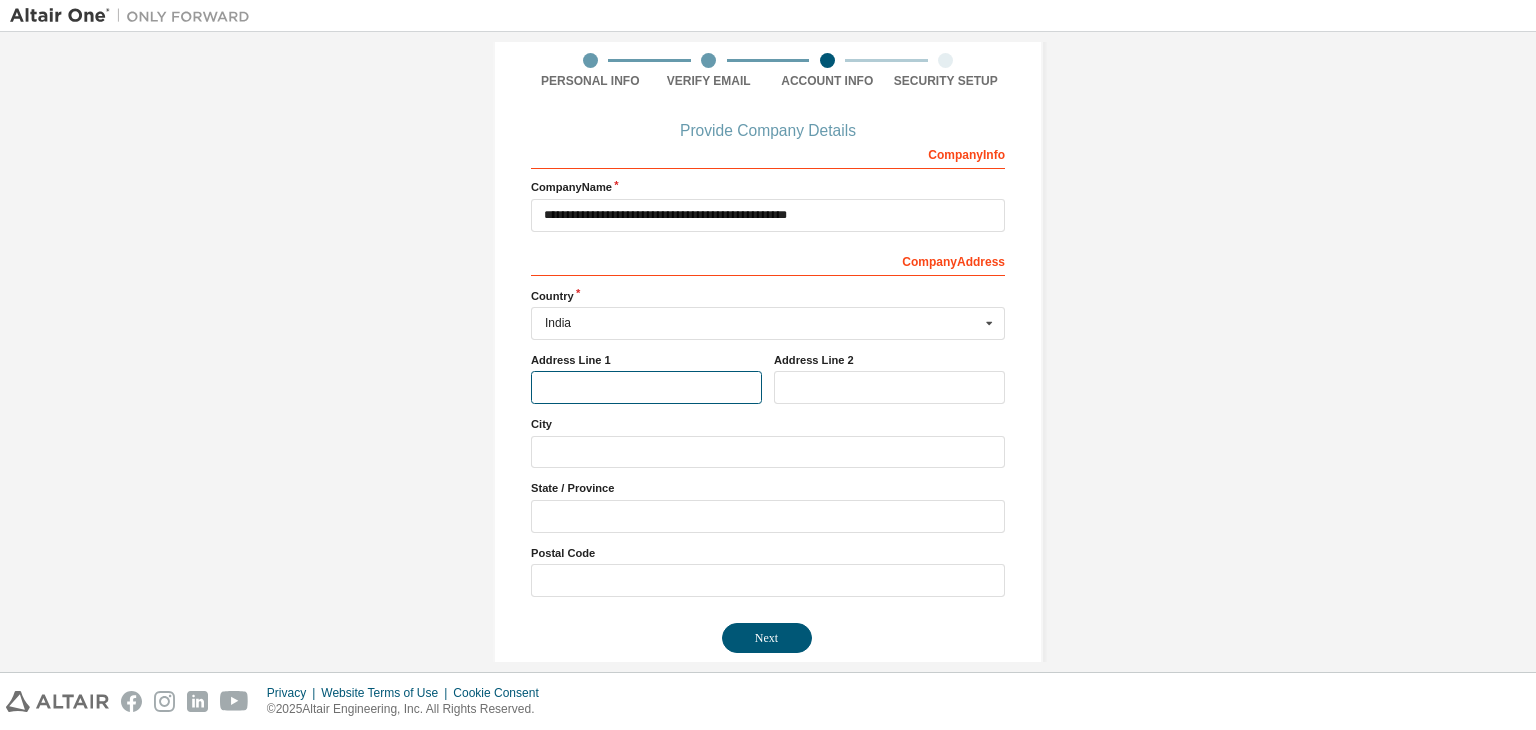 click at bounding box center (646, 387) 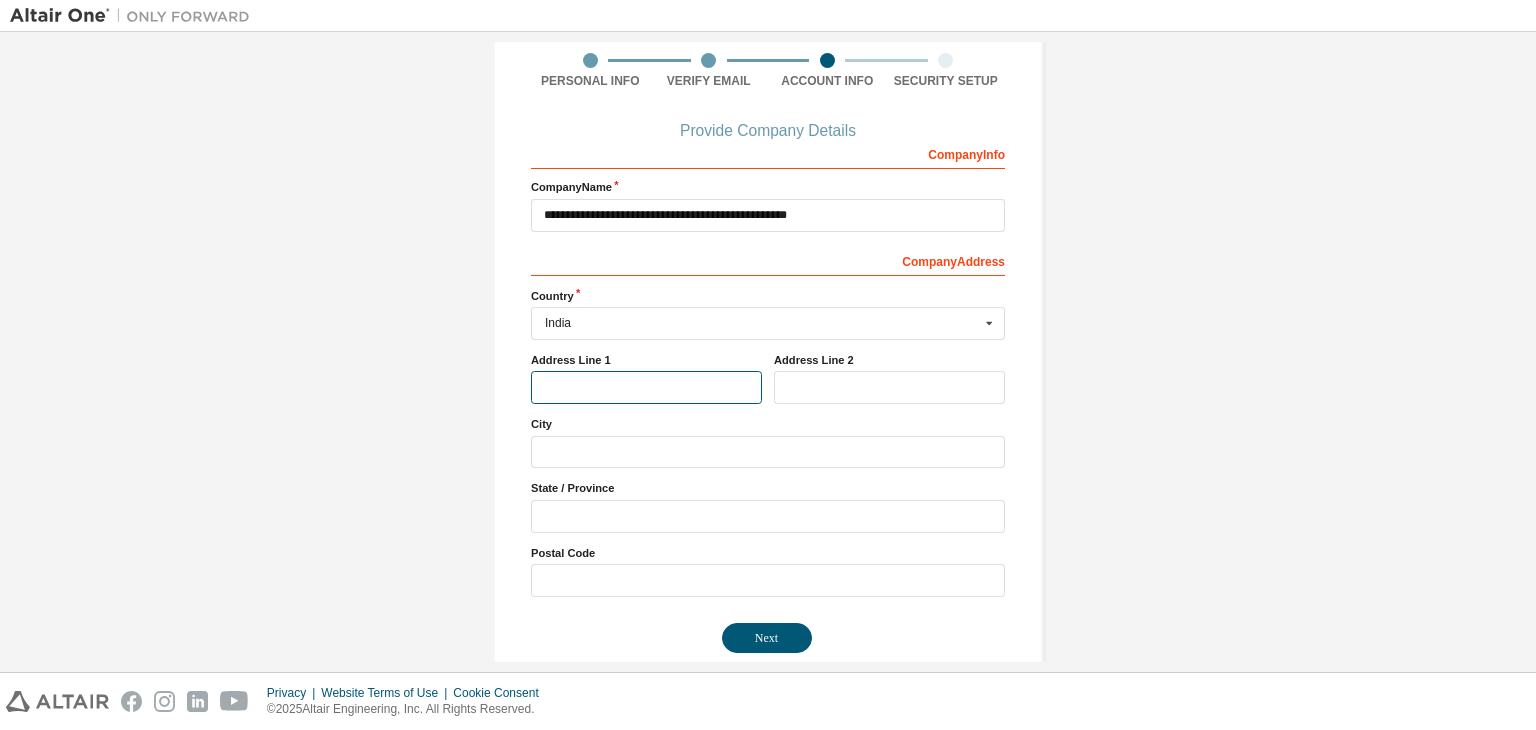 click at bounding box center (646, 387) 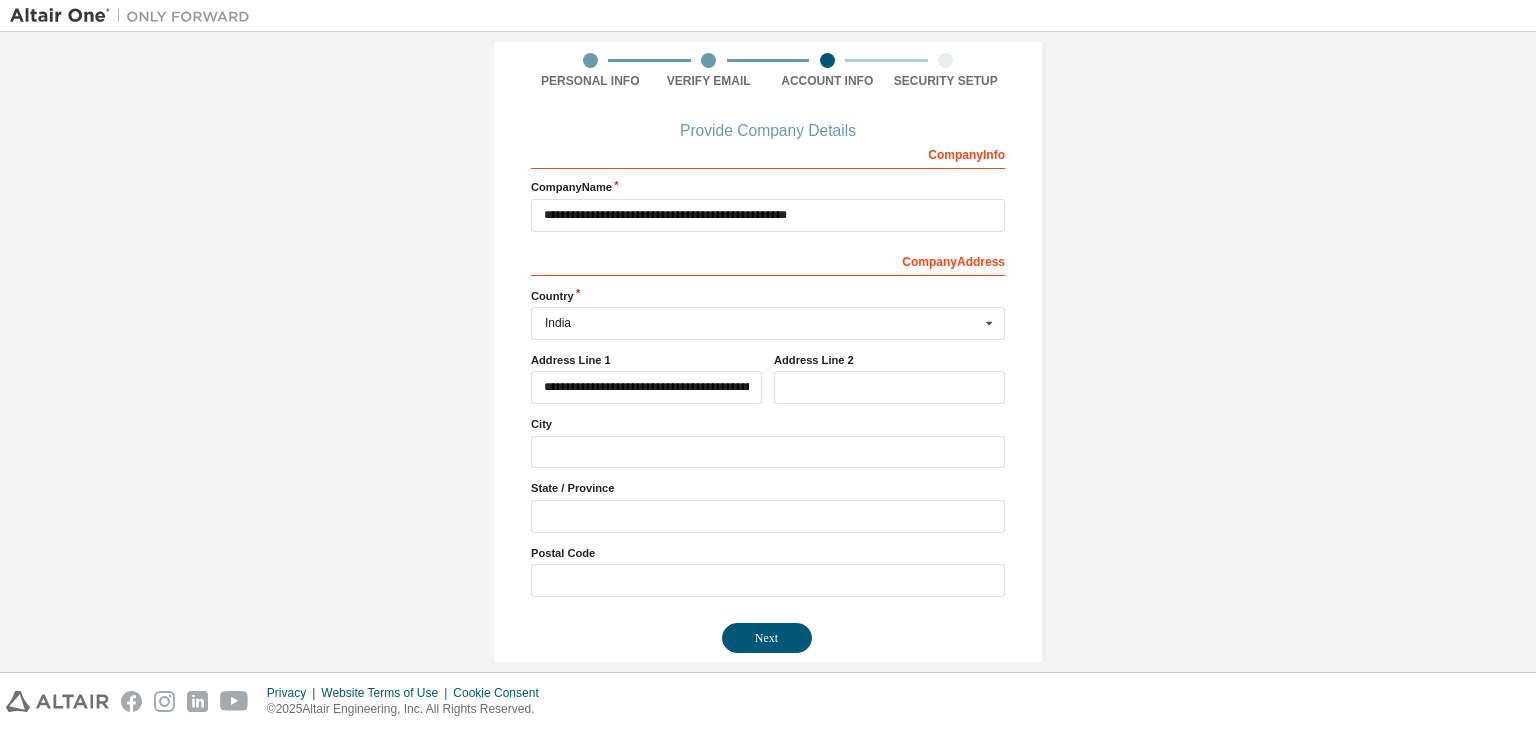 type on "***" 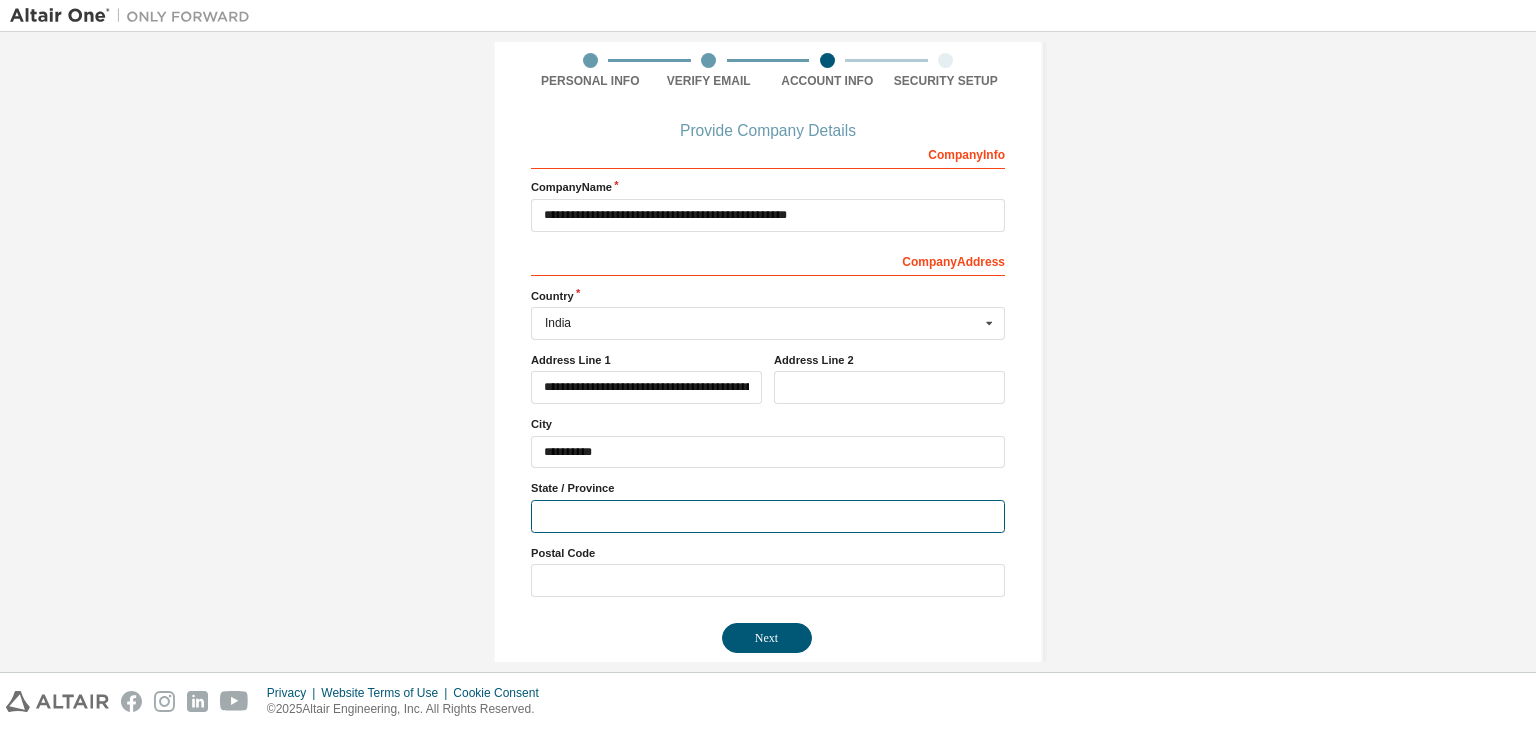 type on "**********" 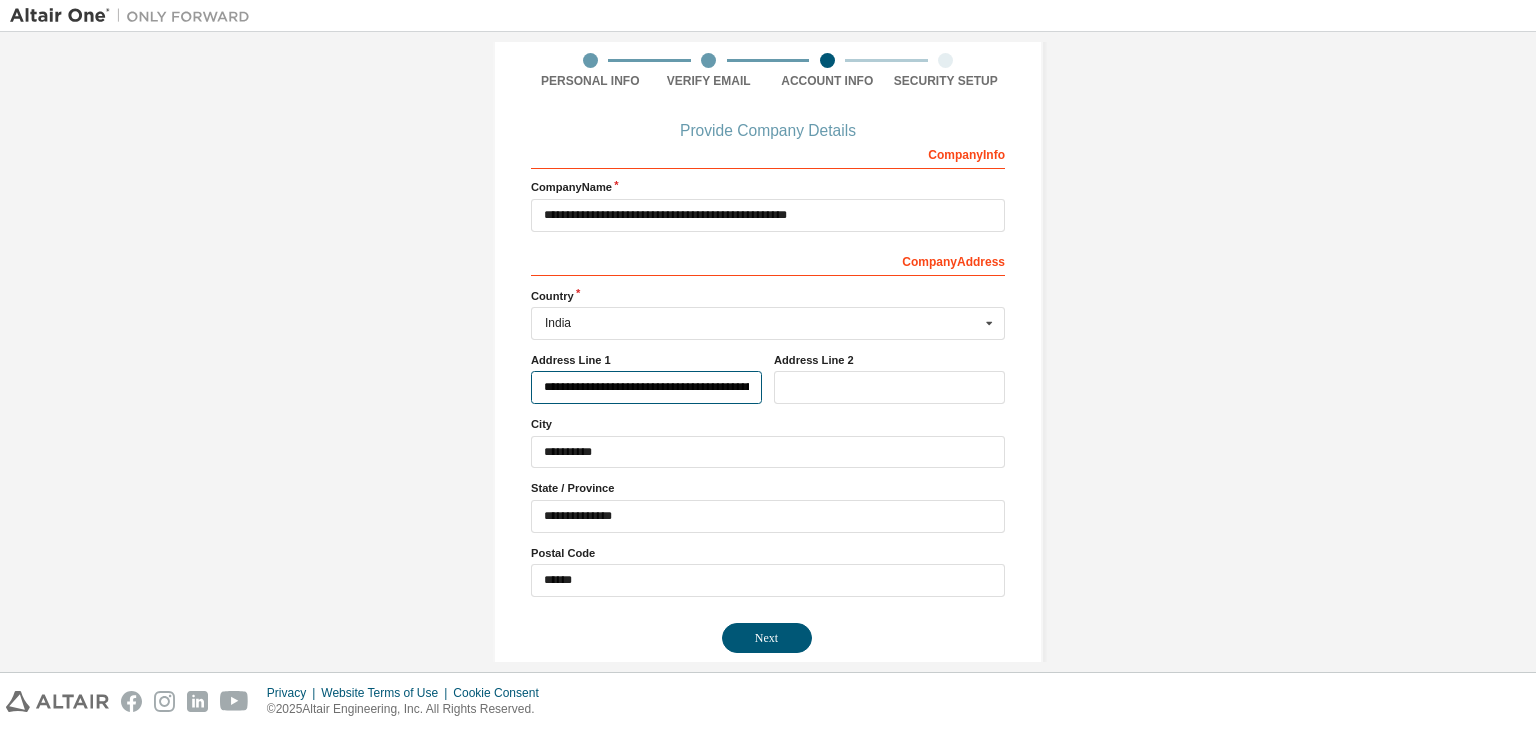 type on "***" 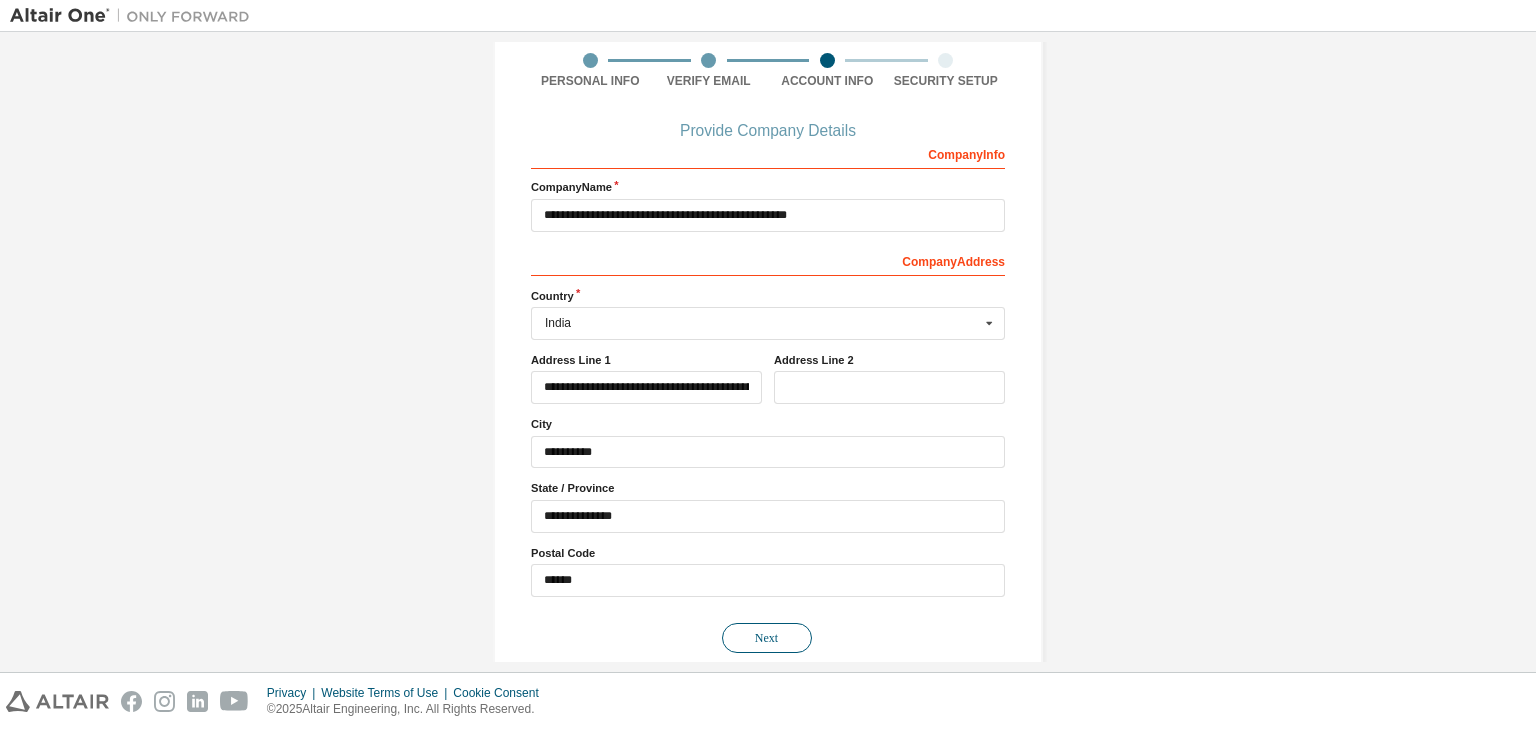 click on "Next" at bounding box center (767, 638) 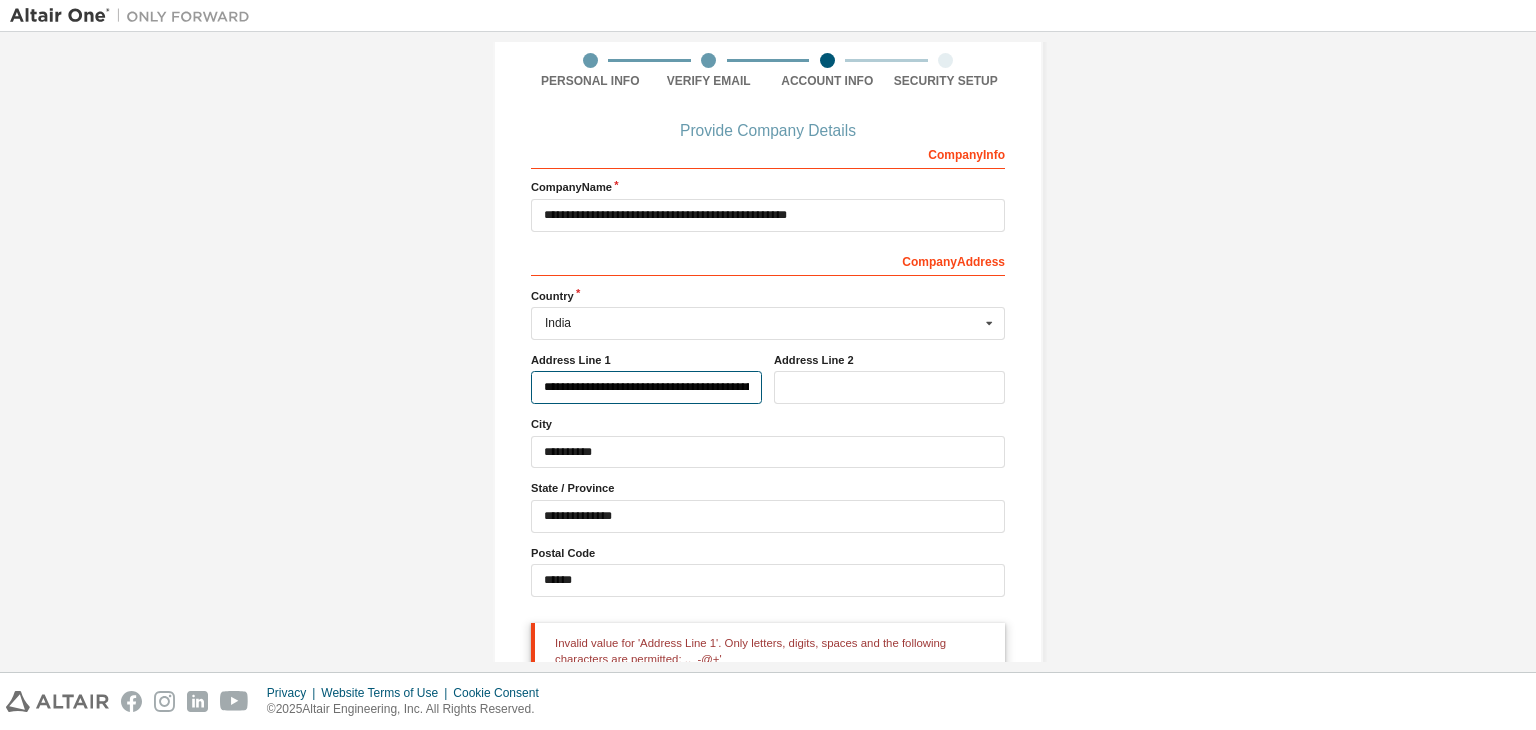 click on "**********" at bounding box center (646, 387) 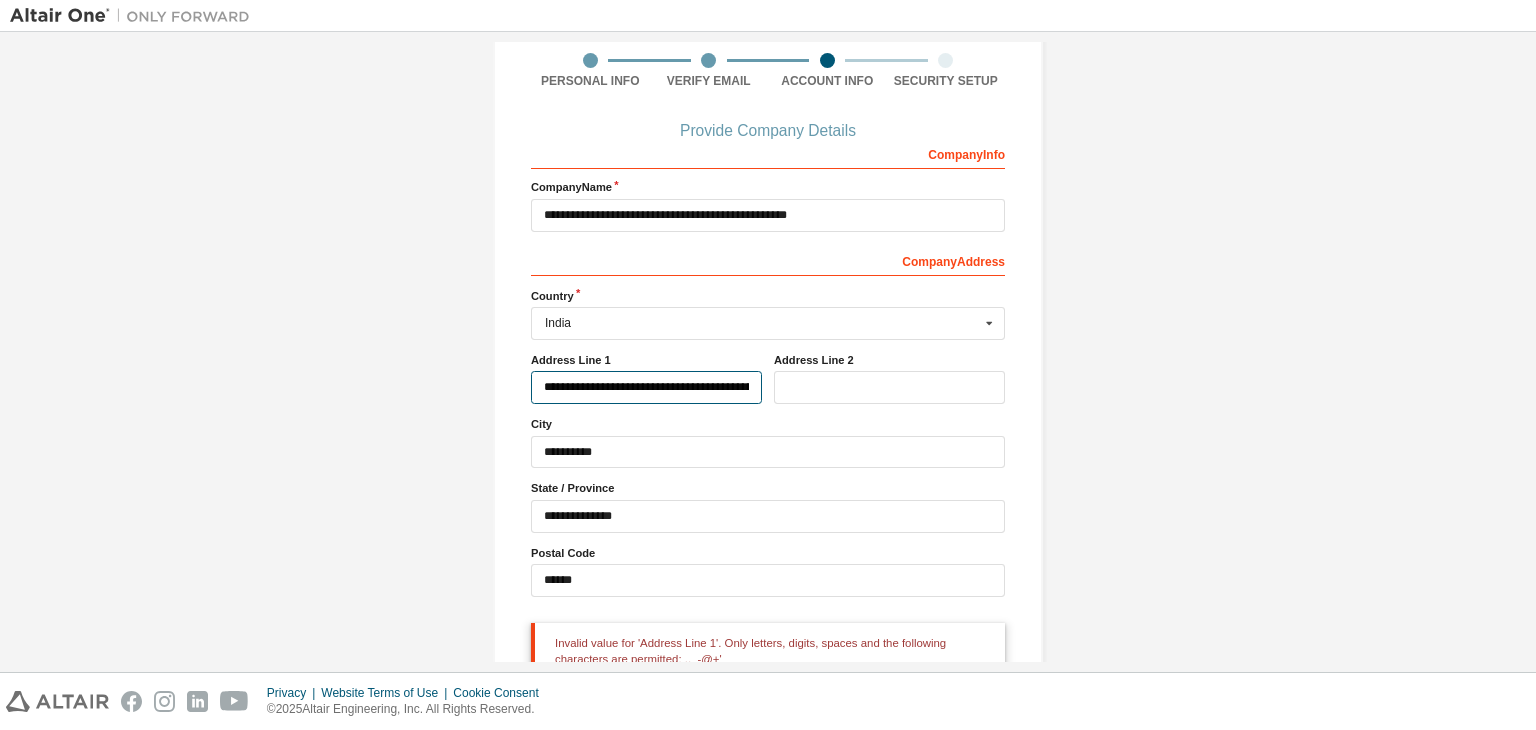 type 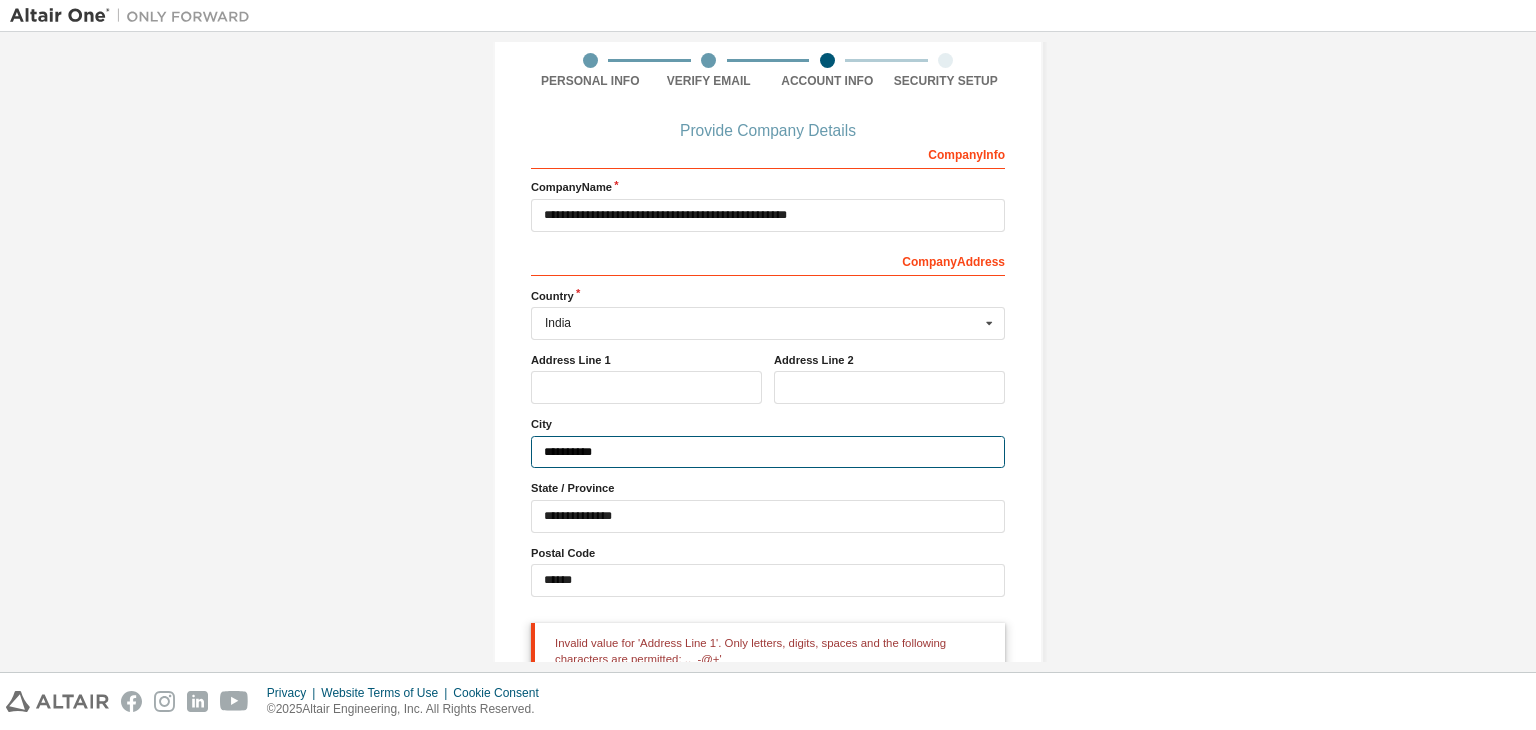 type 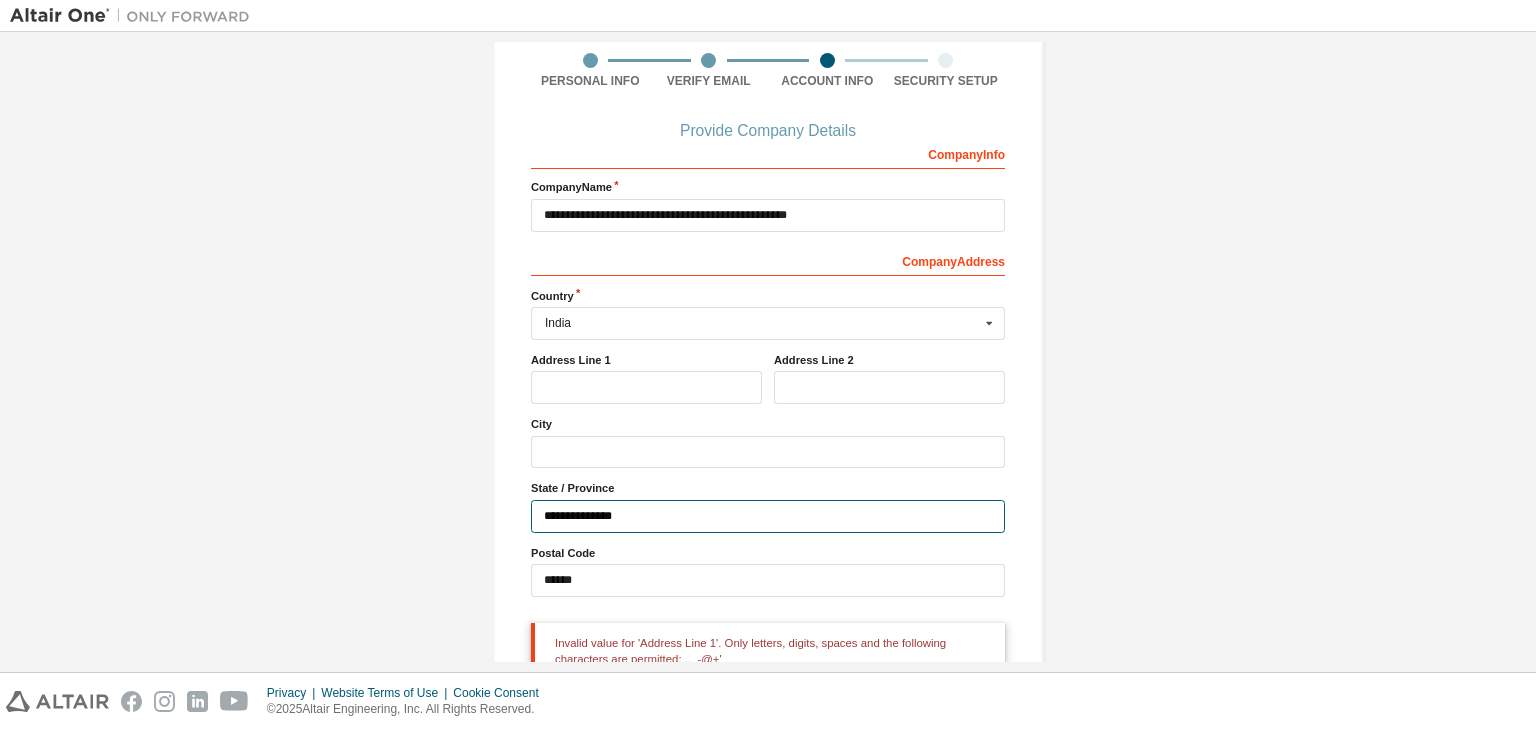 type 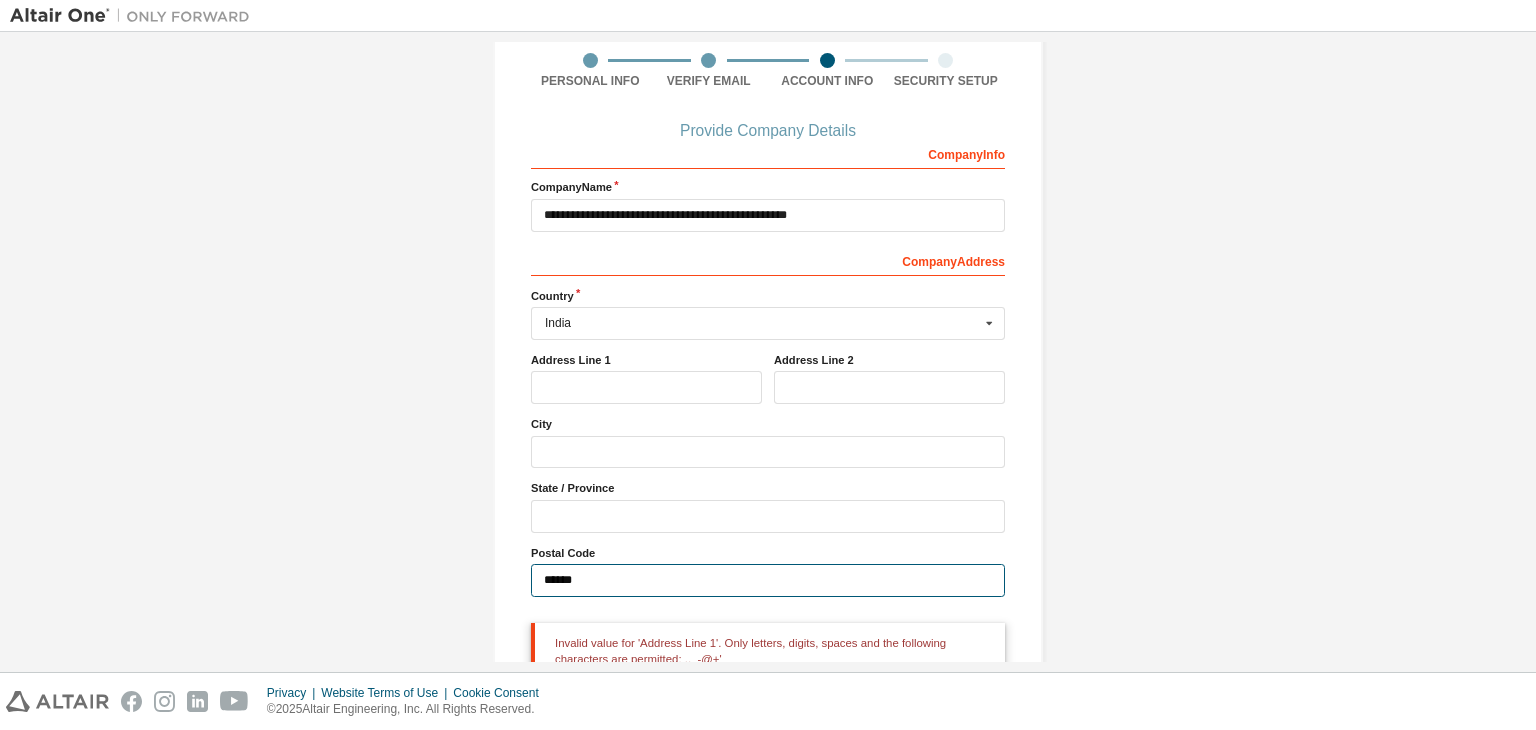 type 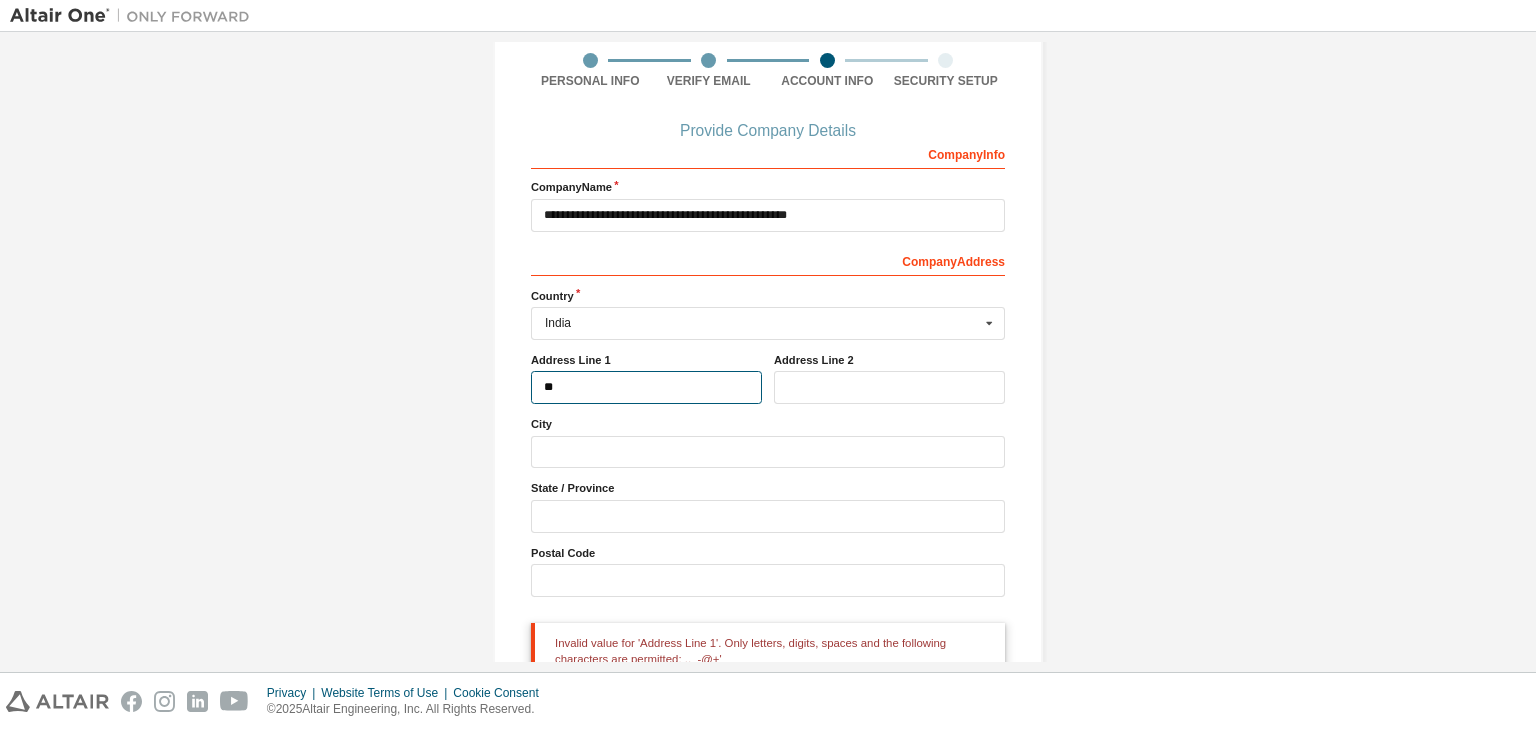 type on "*" 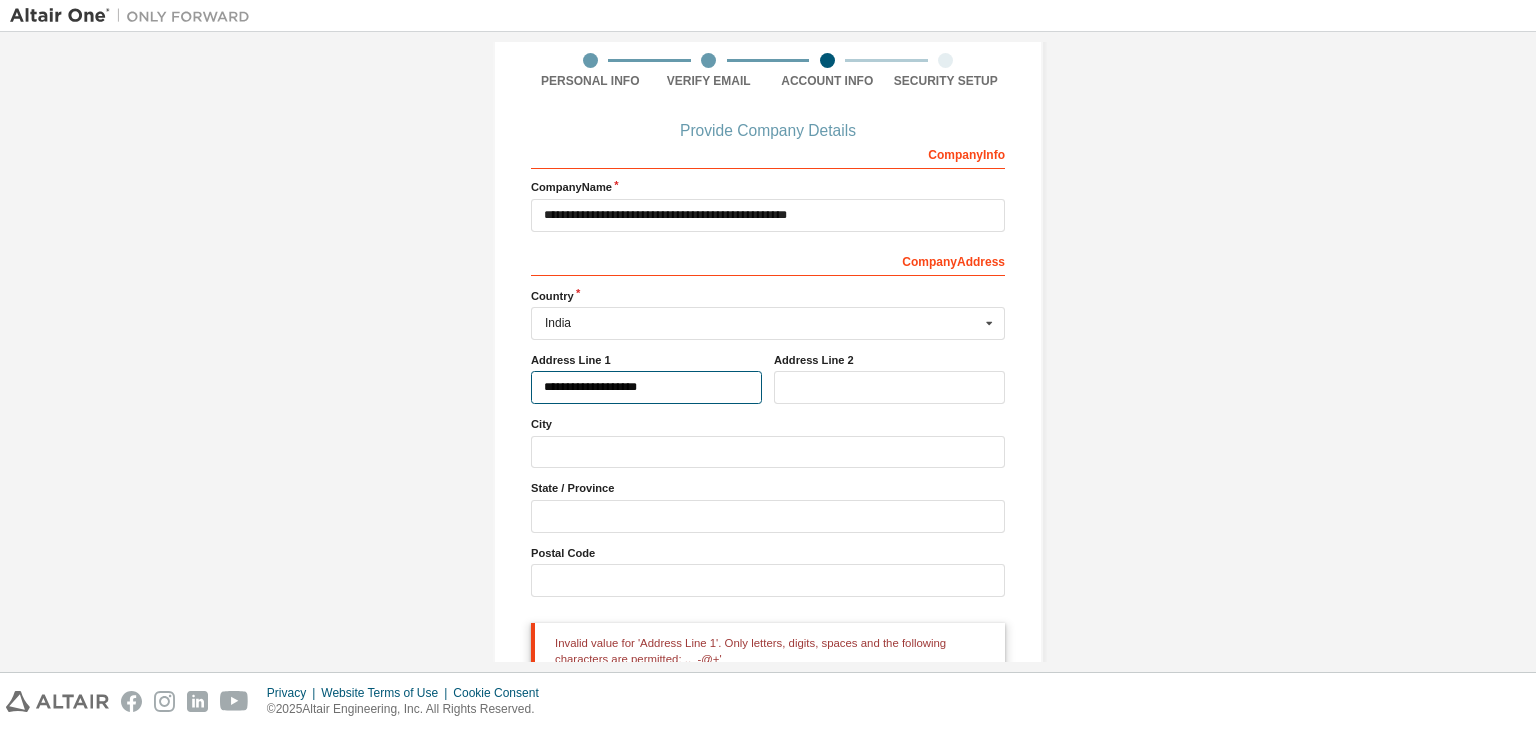 type on "**********" 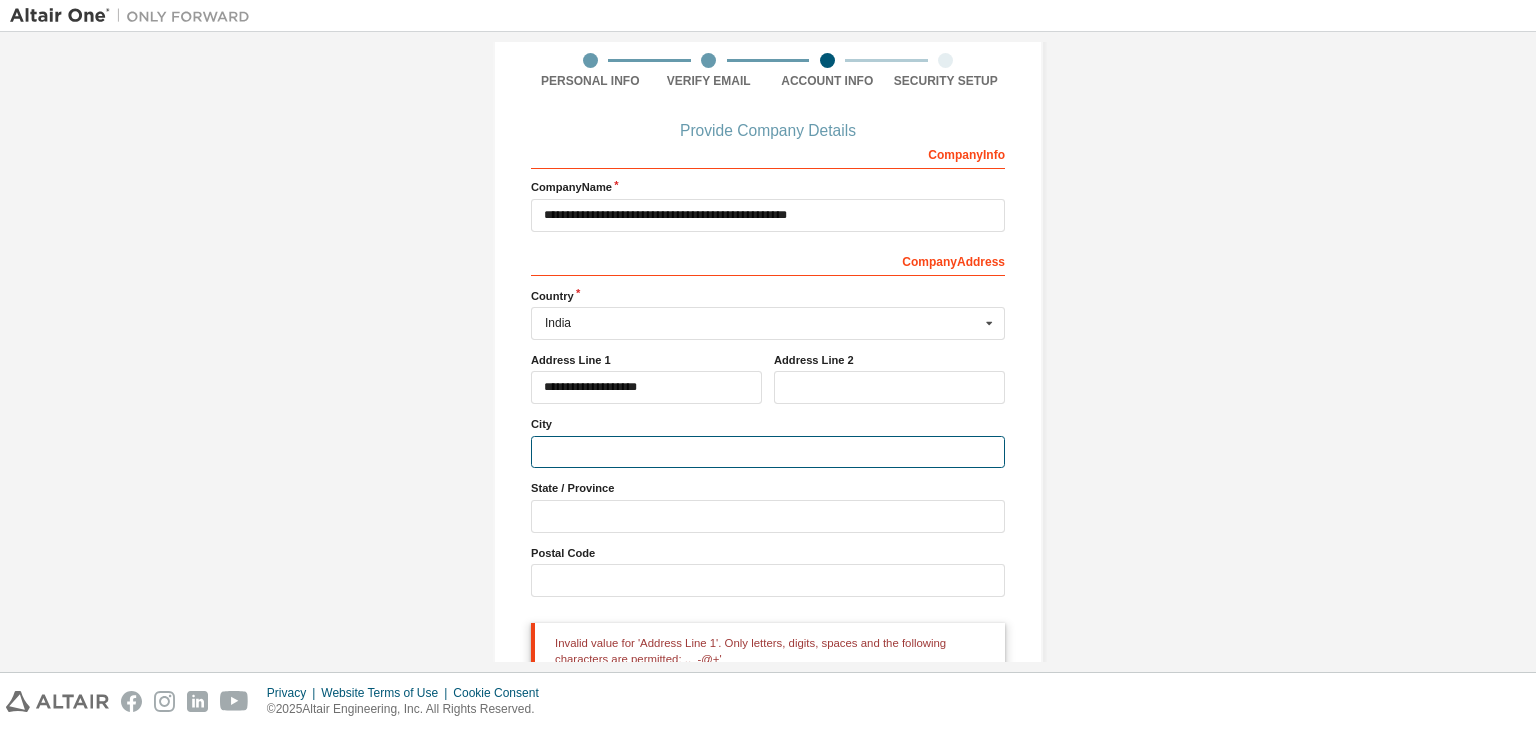 click at bounding box center (768, 452) 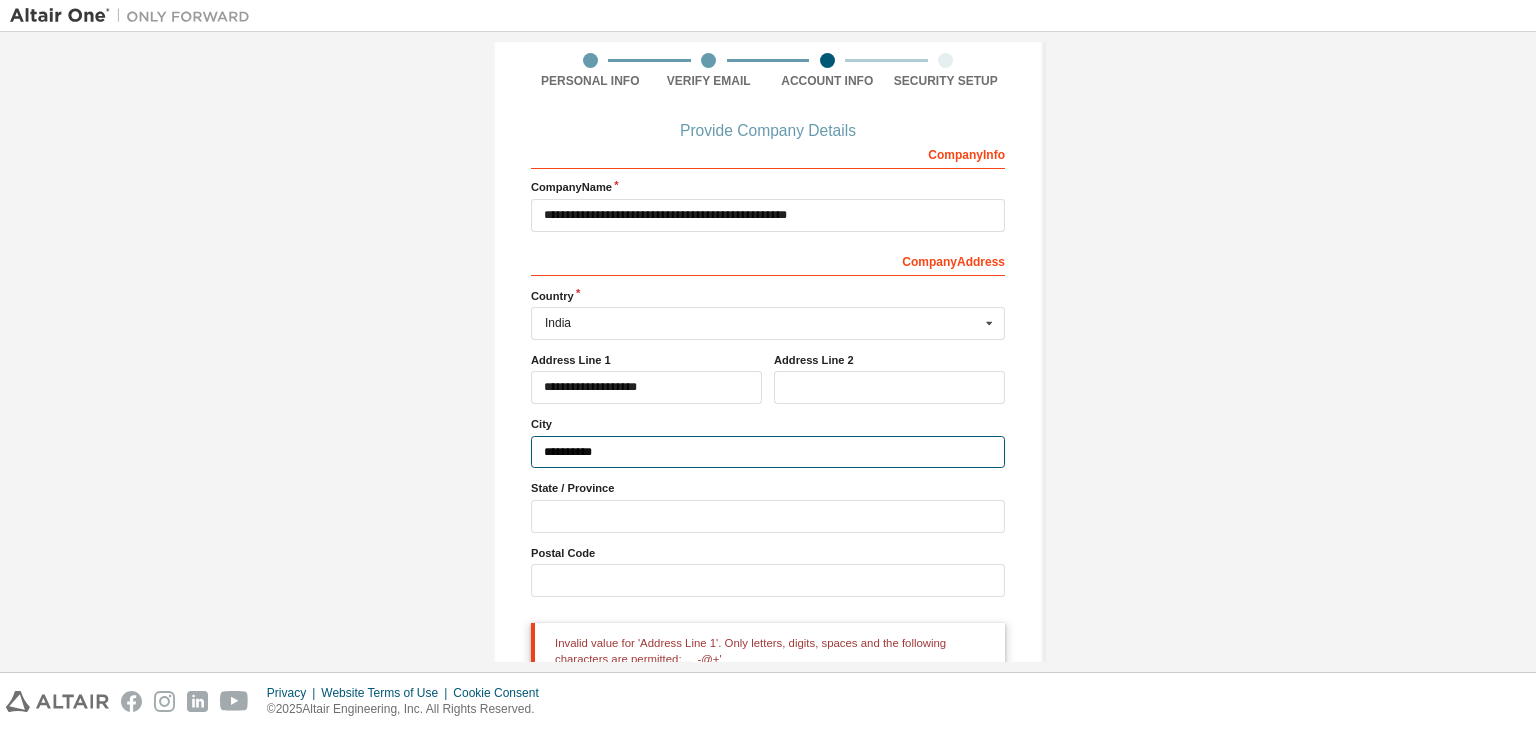 type on "**********" 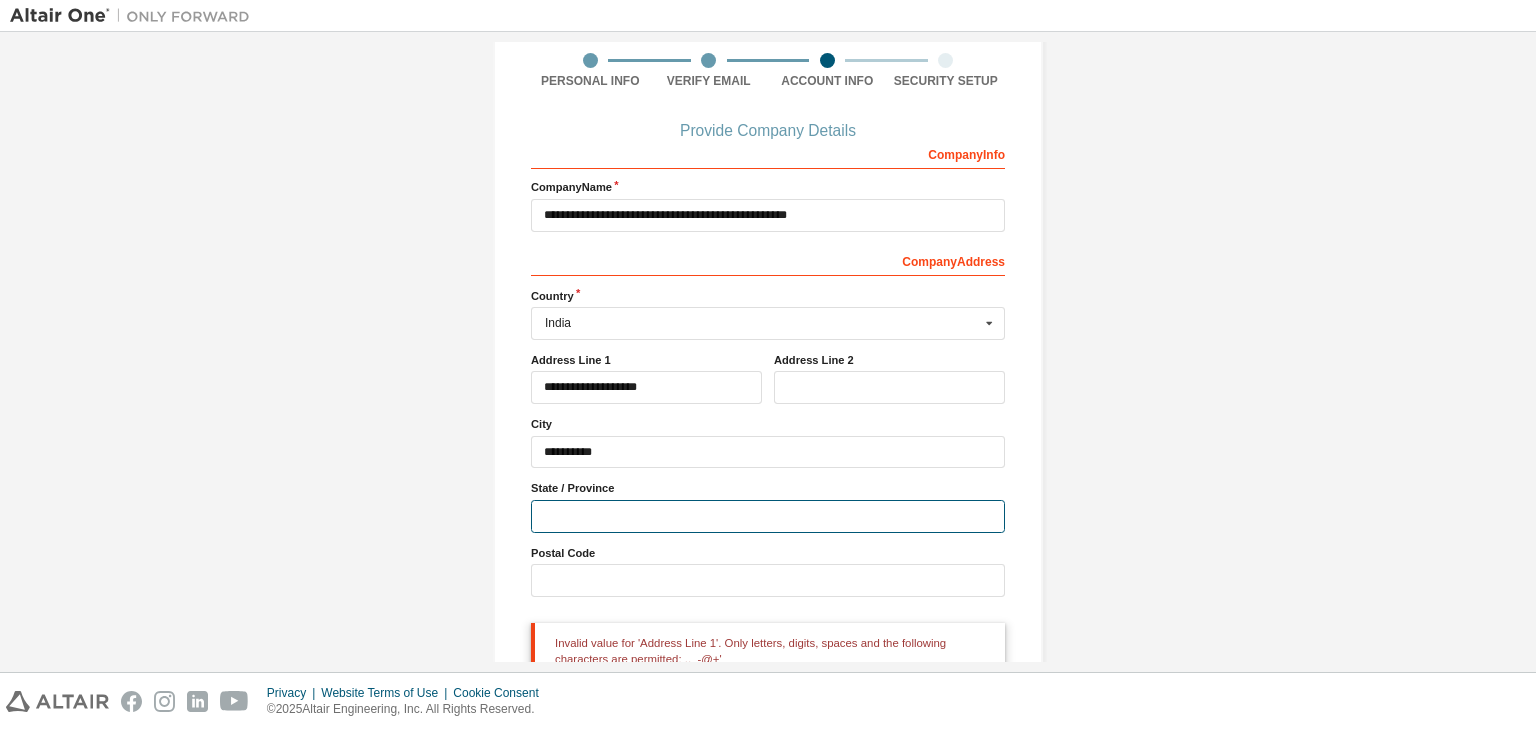click at bounding box center (768, 516) 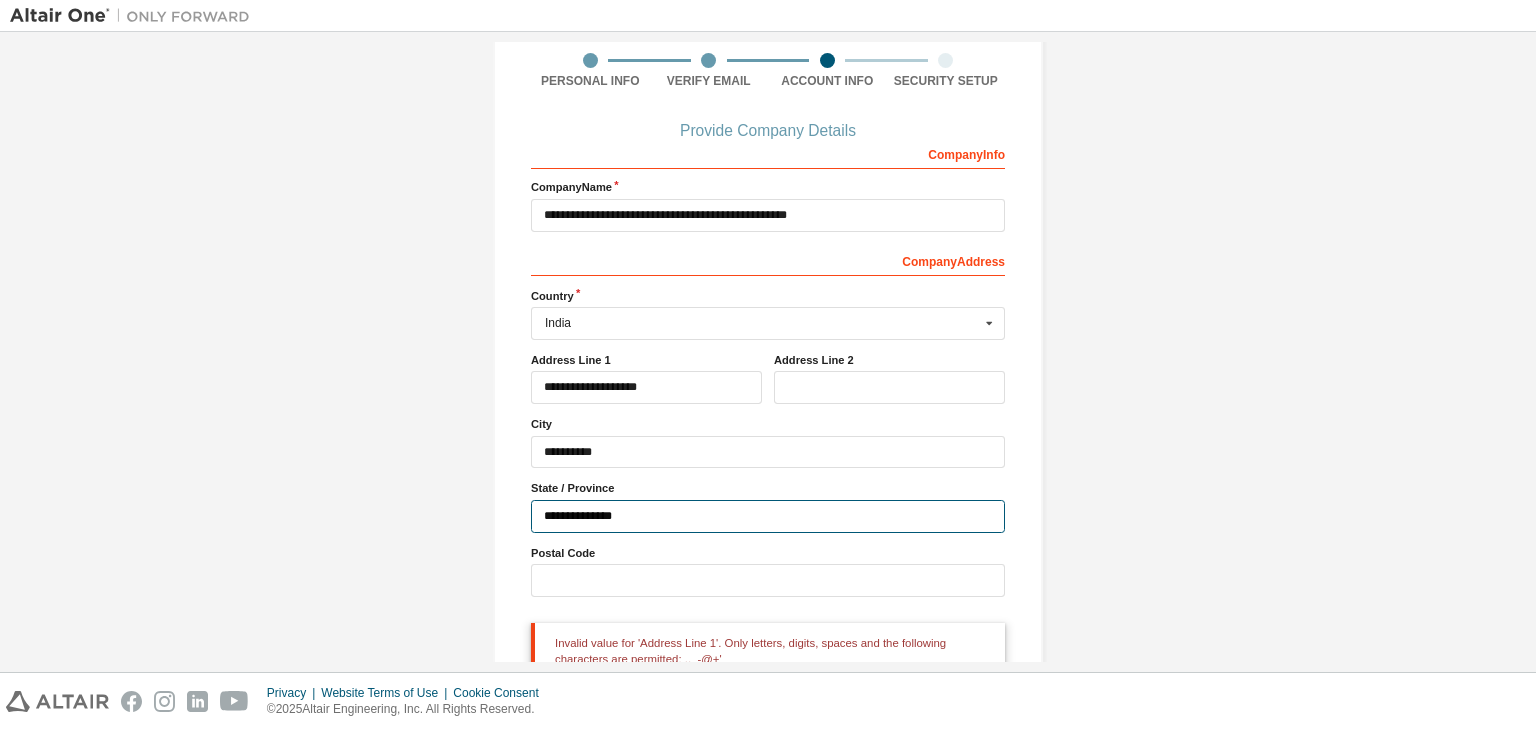 type on "**********" 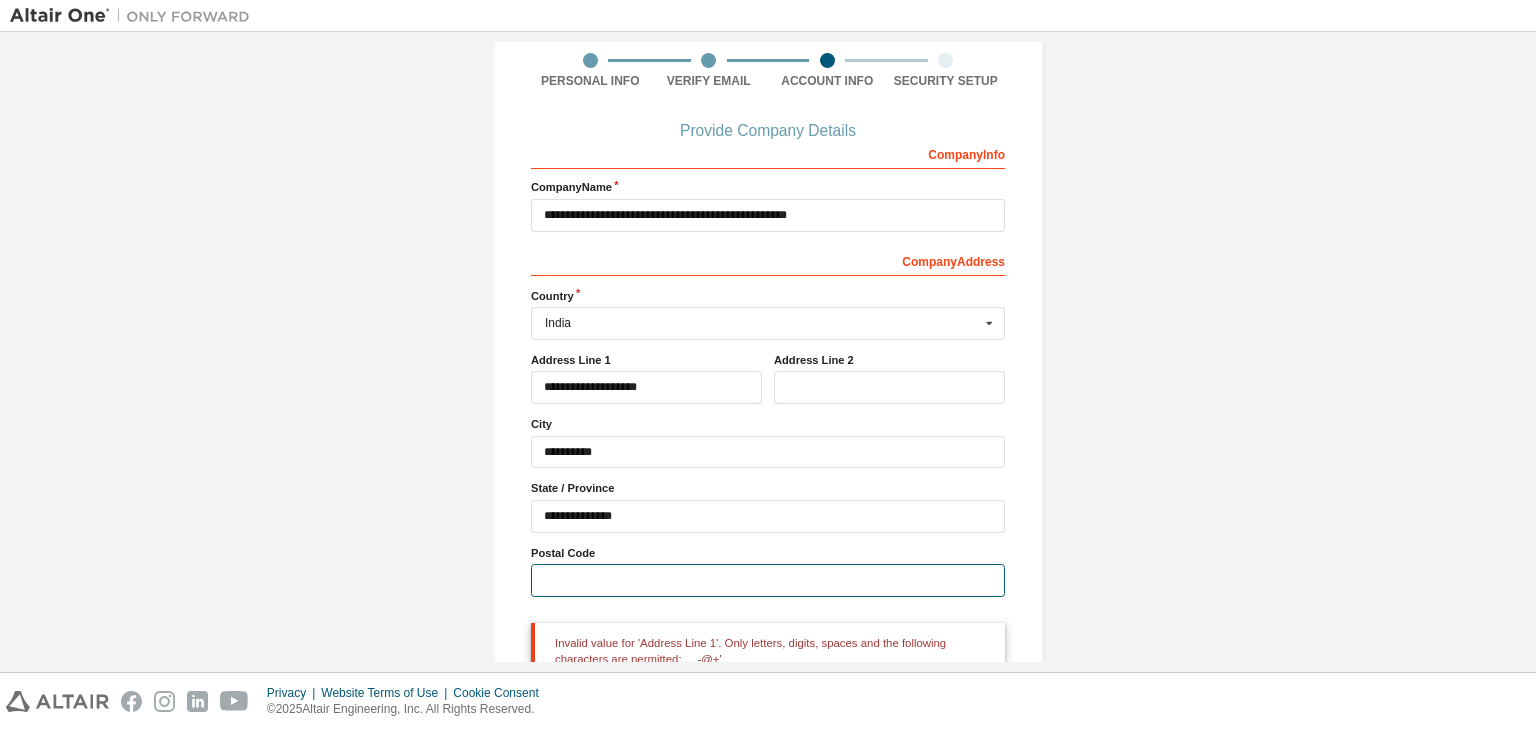 click at bounding box center [768, 580] 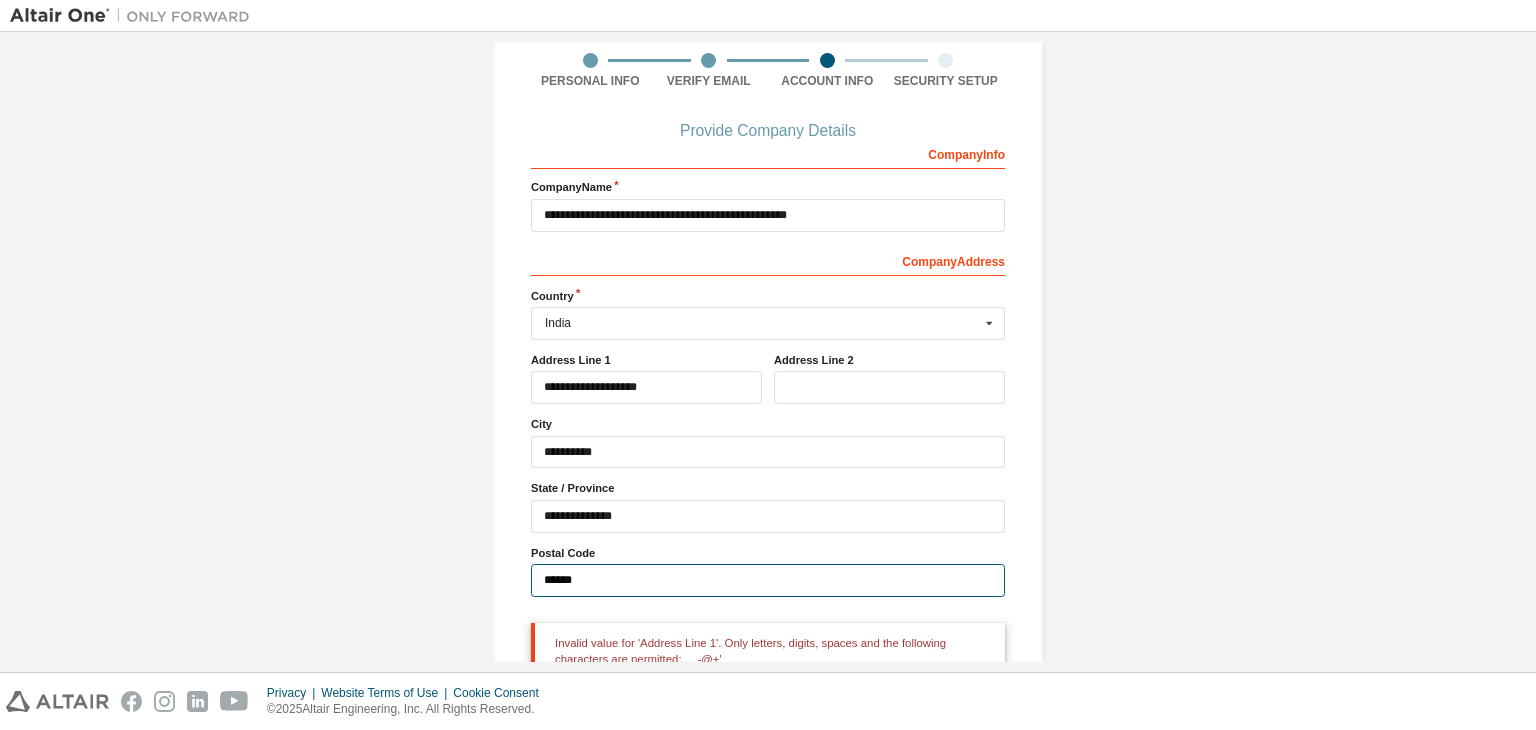 scroll, scrollTop: 249, scrollLeft: 0, axis: vertical 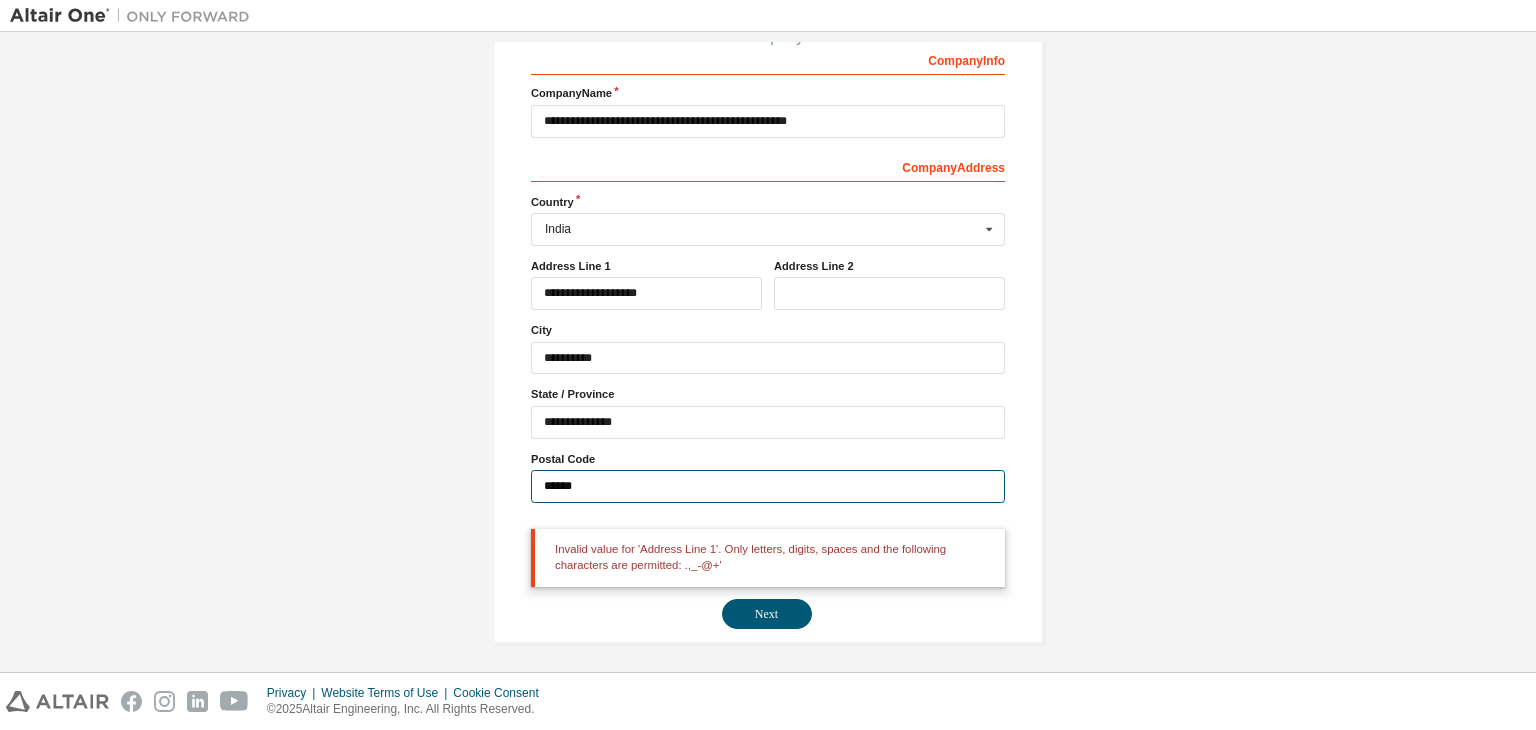 type on "******" 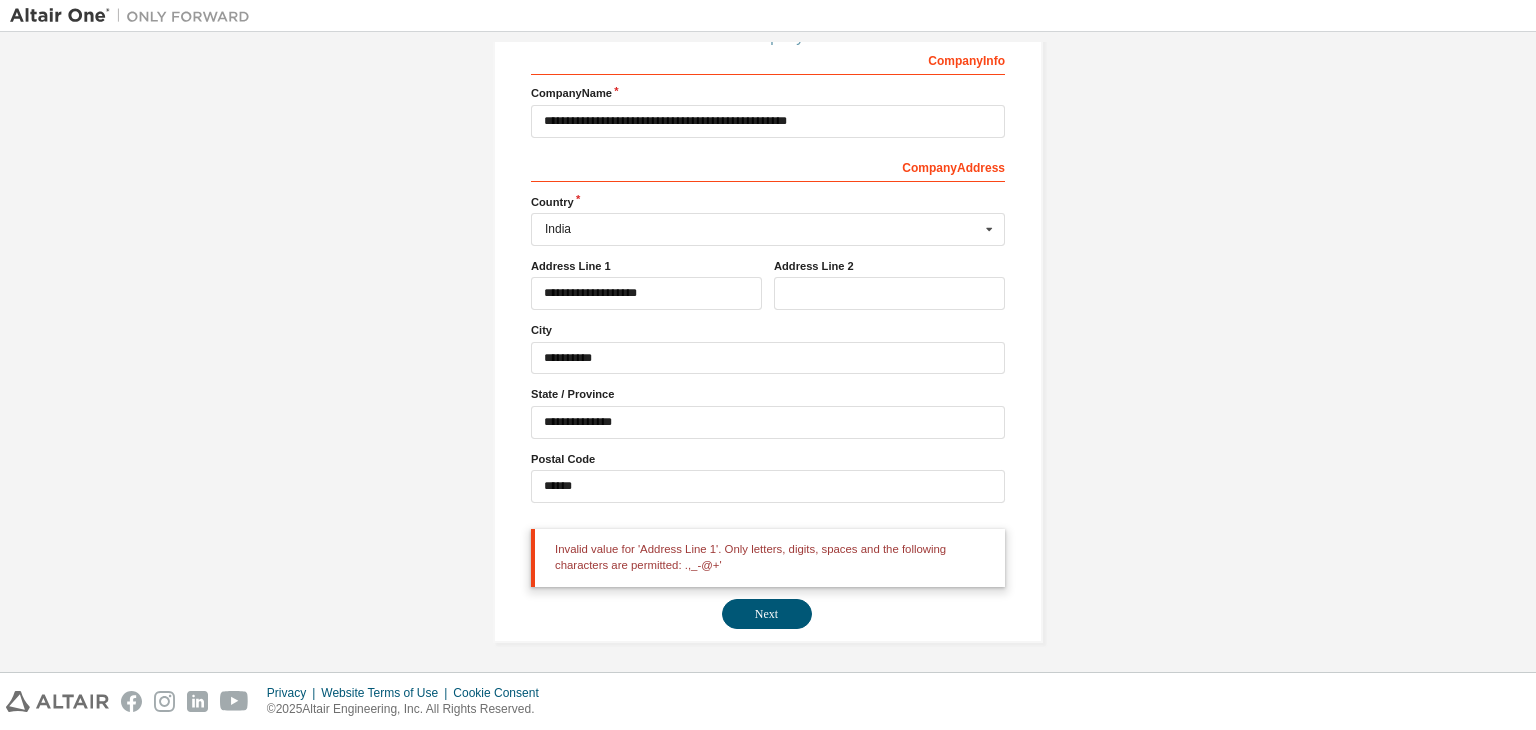 click on "Next" at bounding box center (768, 614) 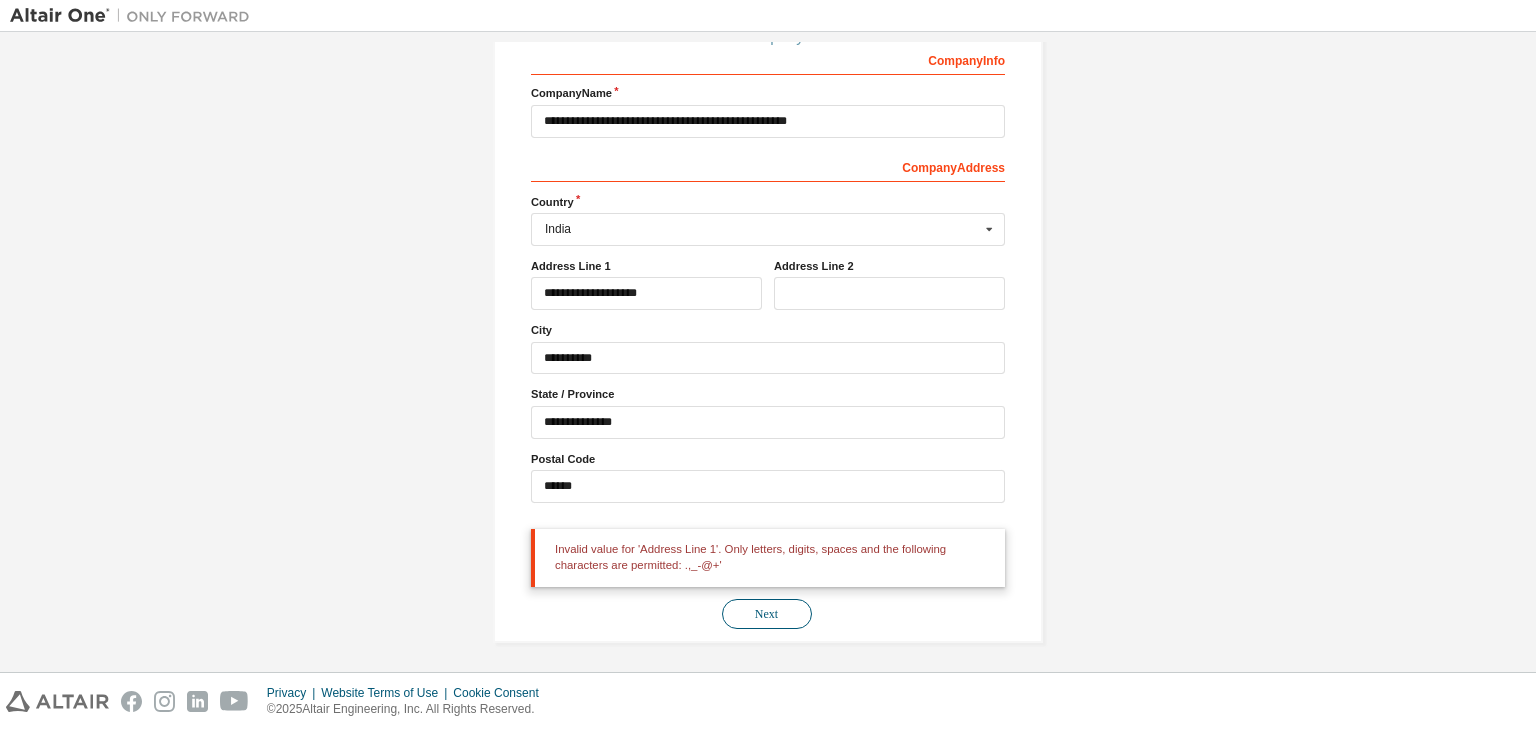 click on "Next" at bounding box center (767, 614) 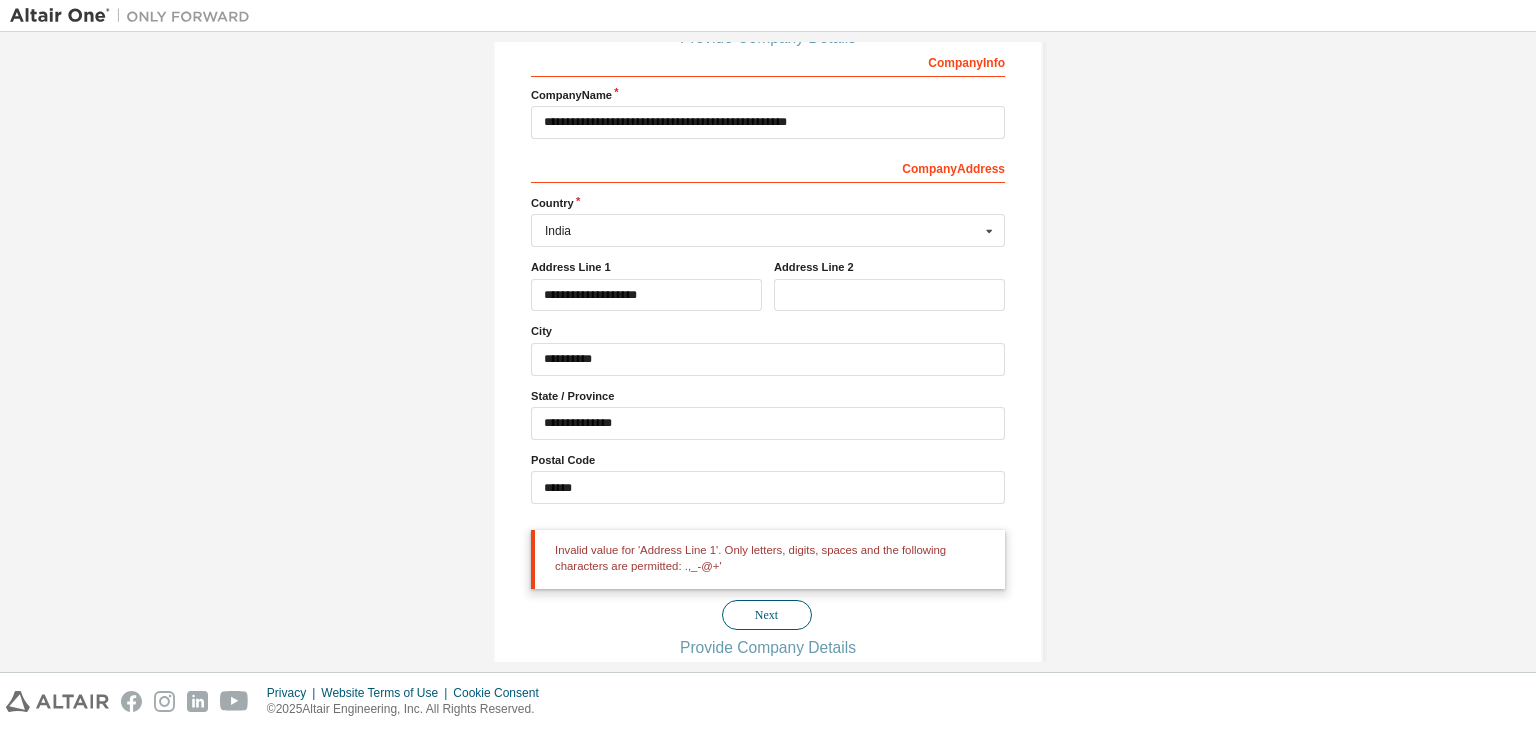 scroll, scrollTop: 249, scrollLeft: 0, axis: vertical 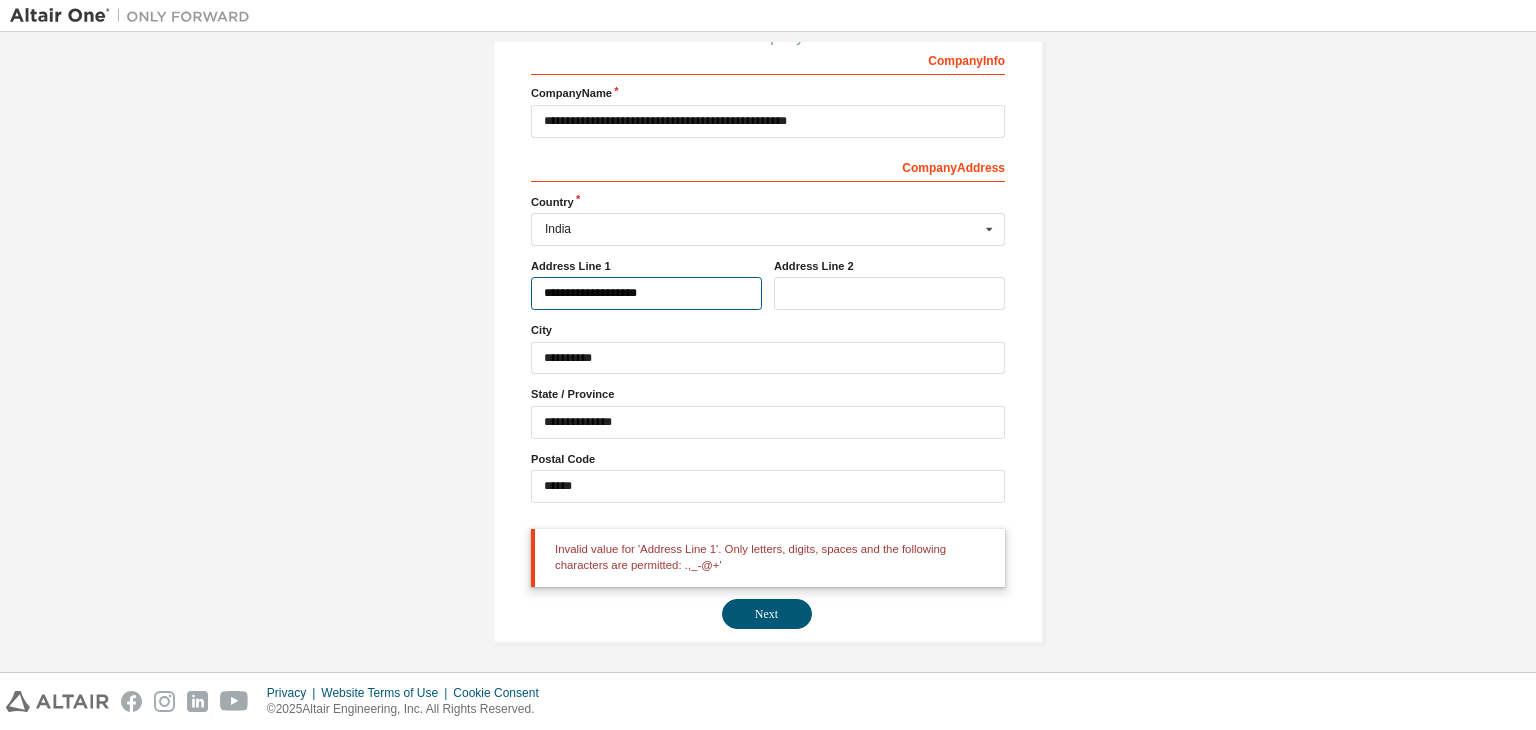 click on "**********" at bounding box center [646, 293] 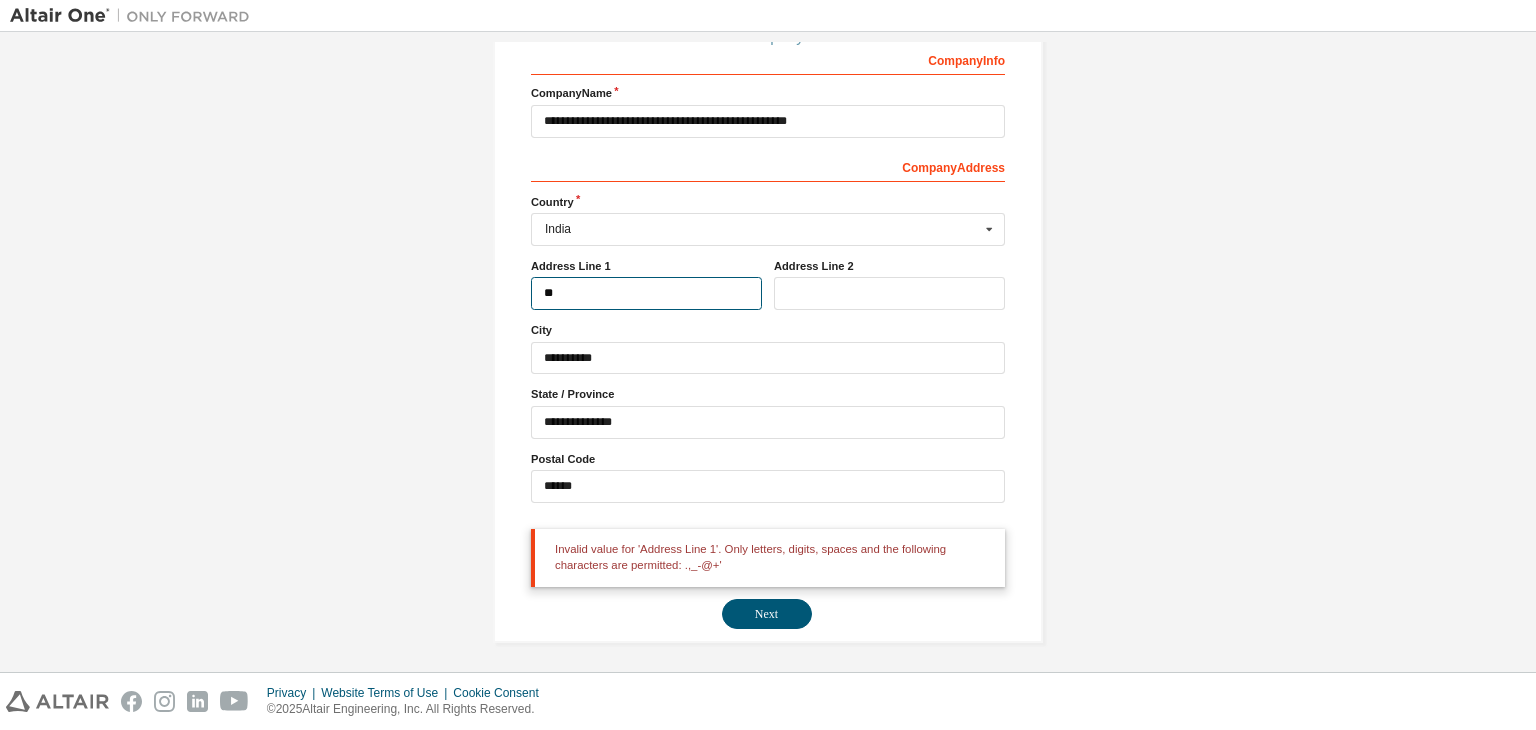 type on "*" 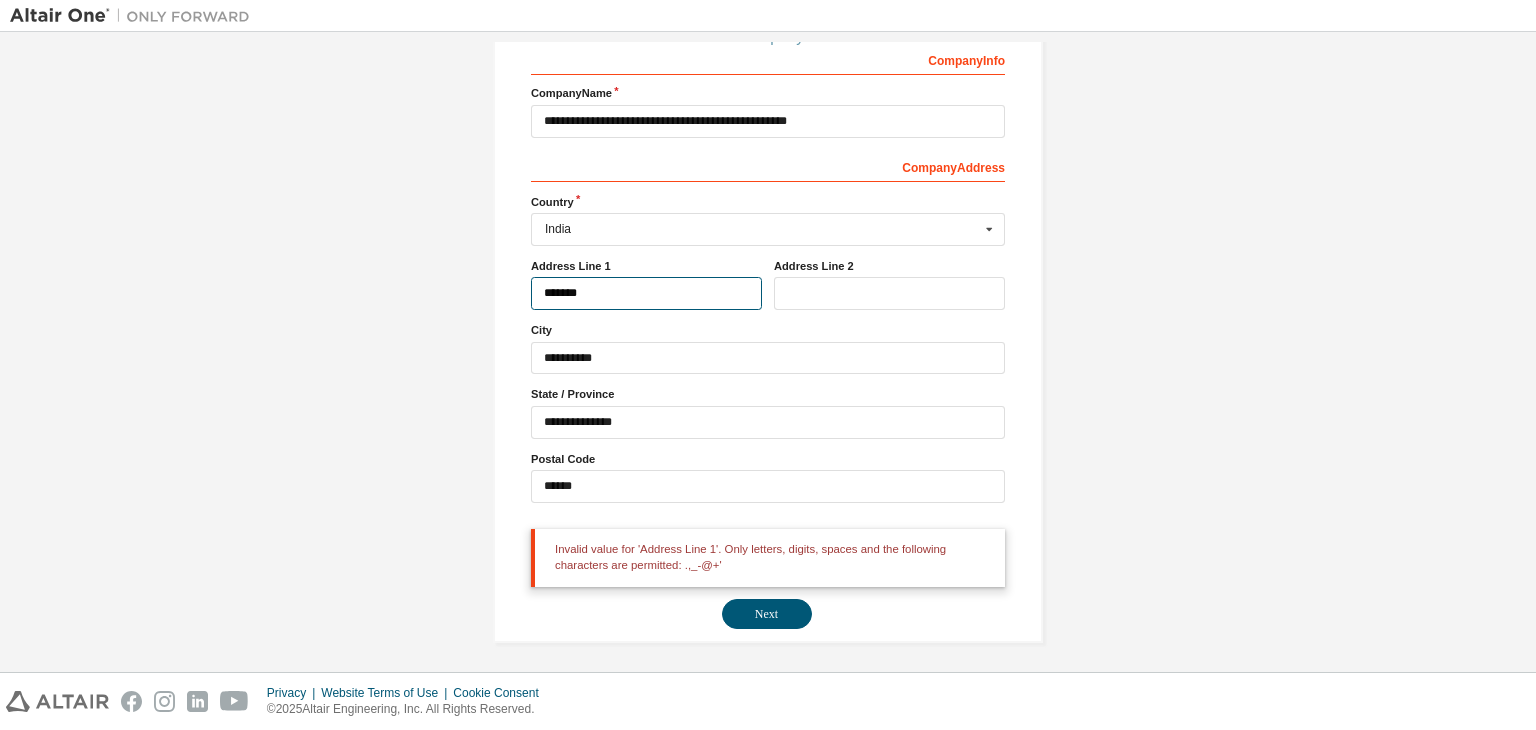 type on "*******" 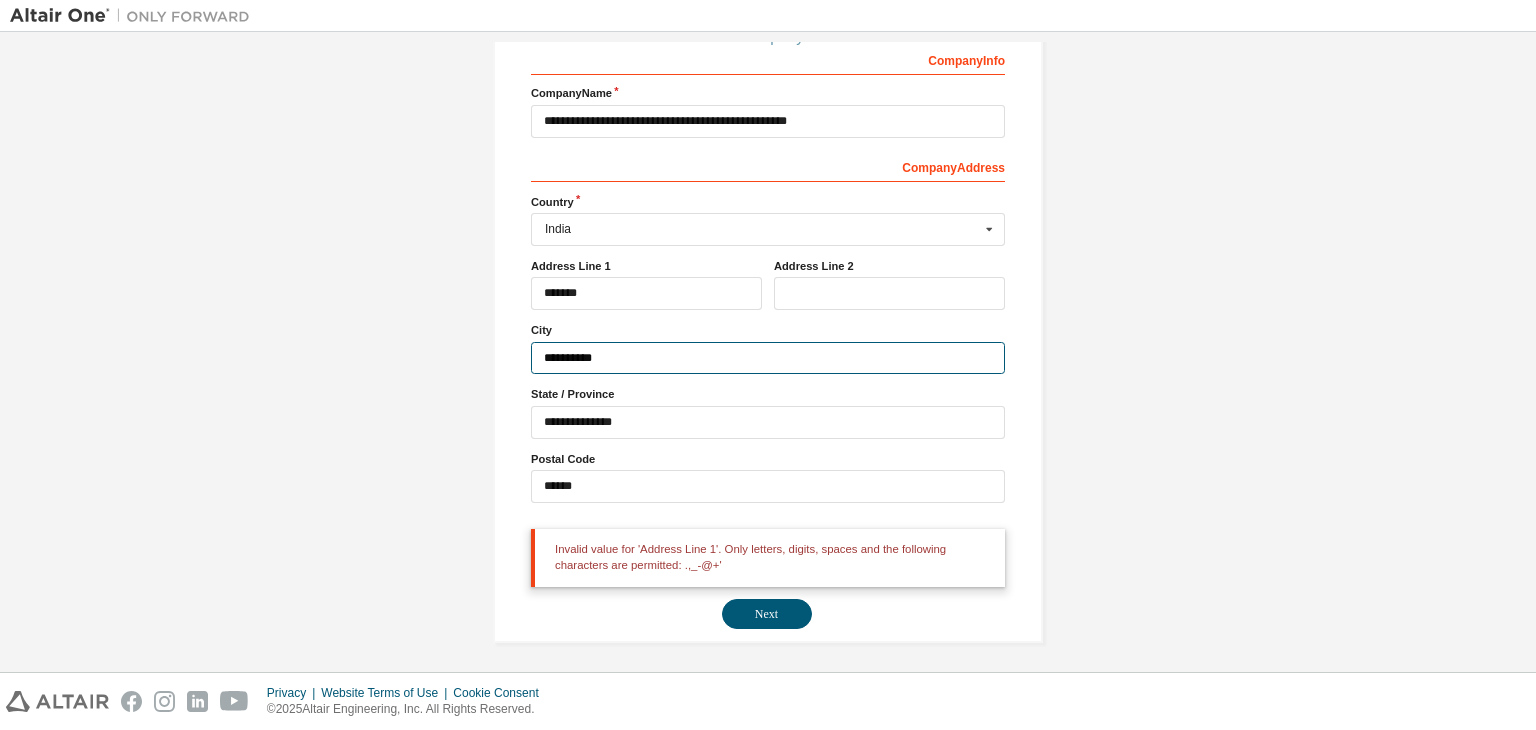 click on "**********" at bounding box center [768, 358] 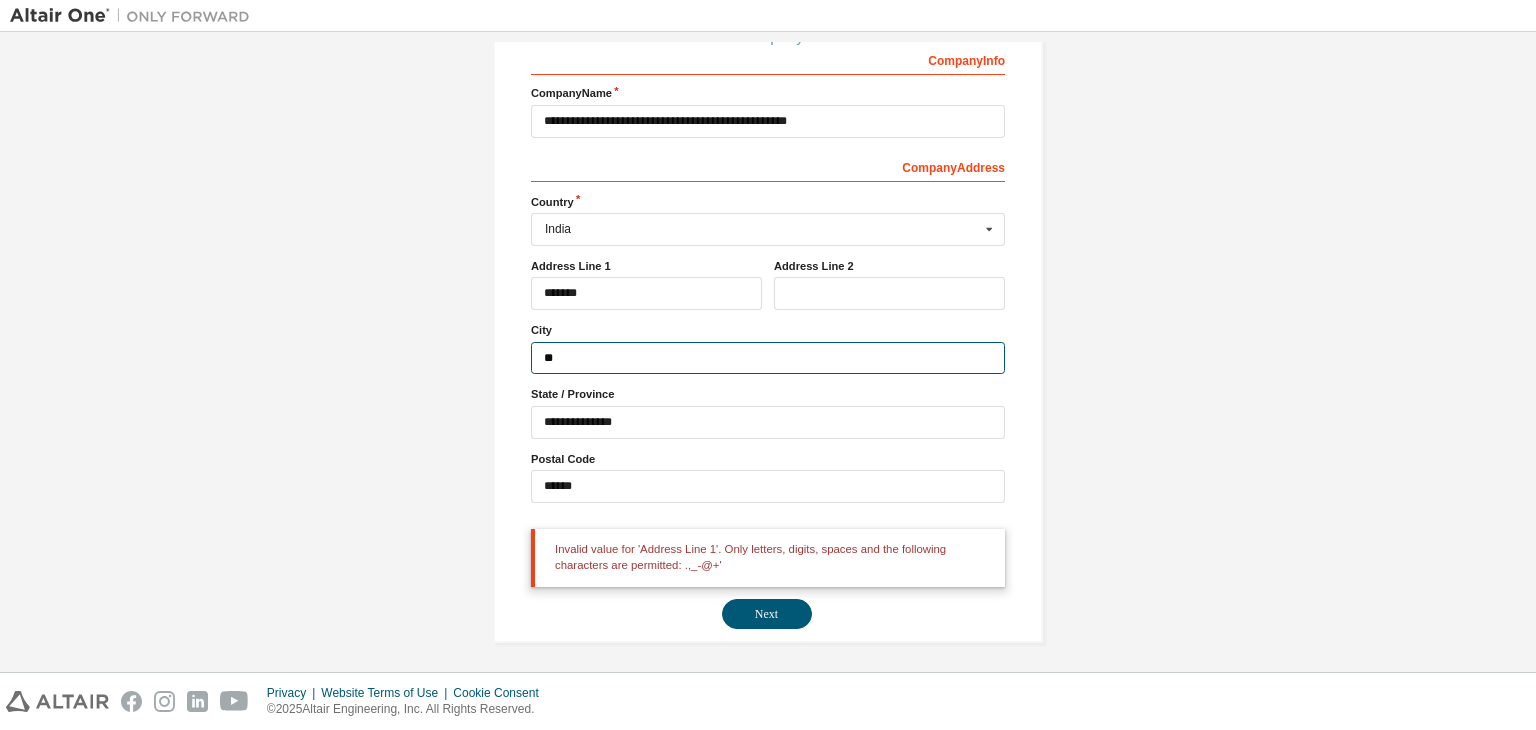 type on "*" 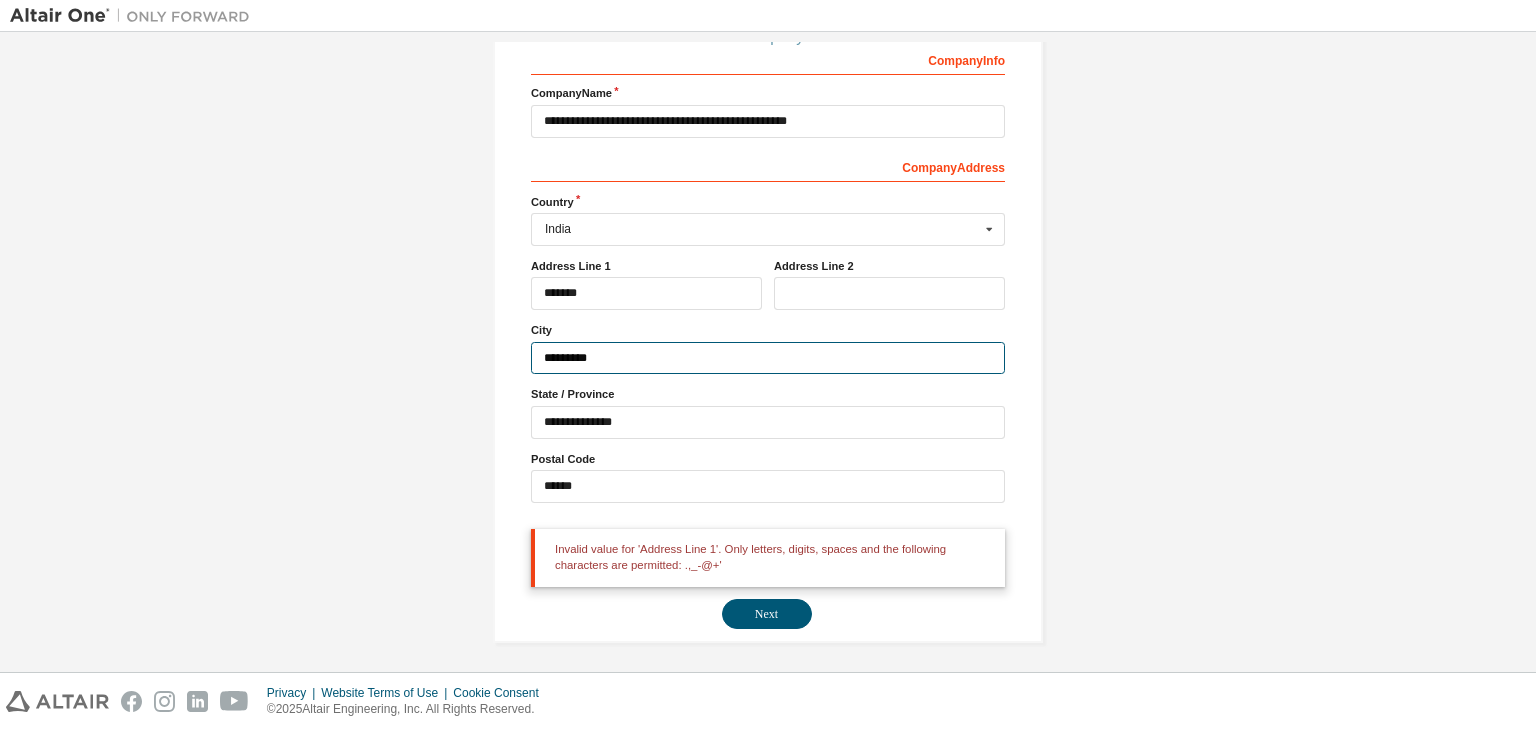 type on "********" 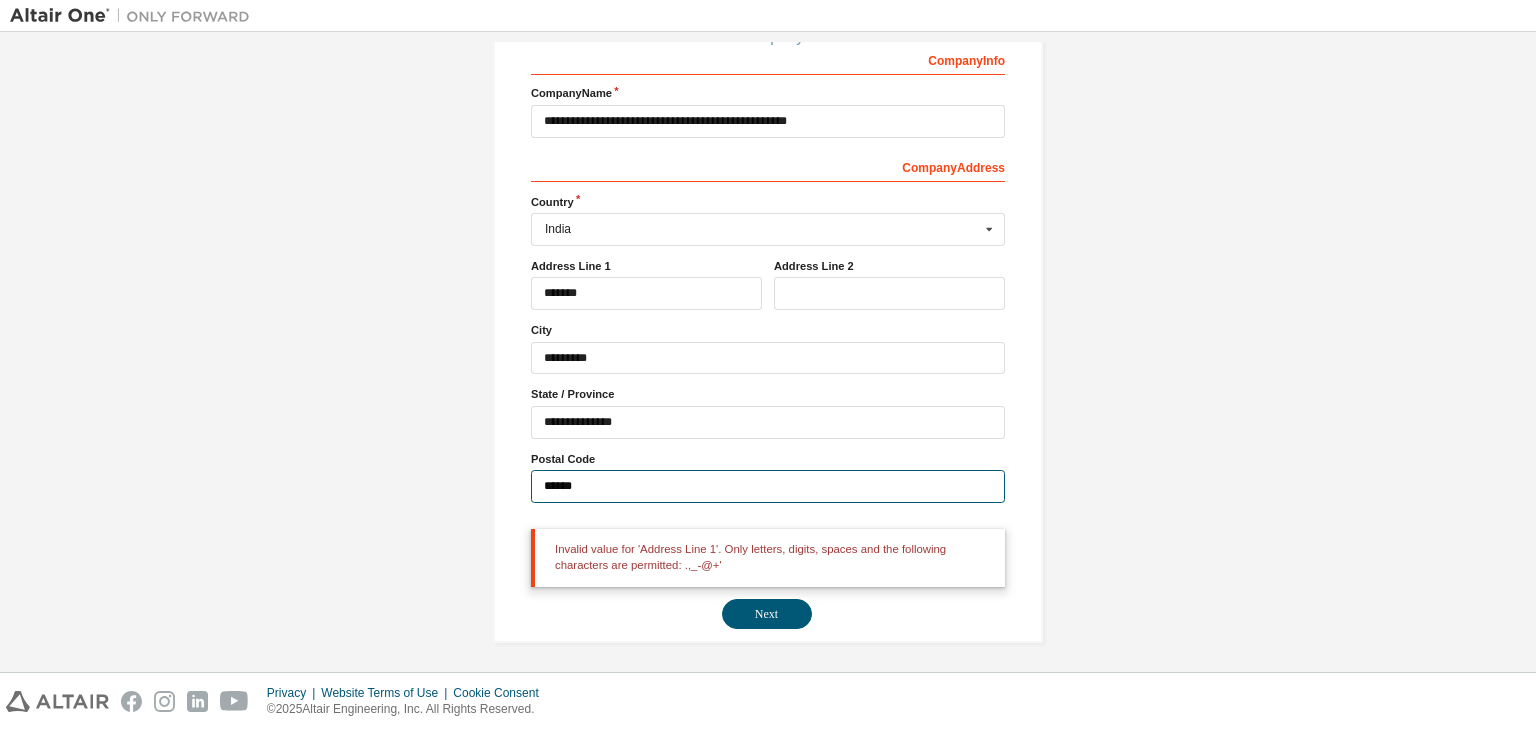 click on "******" at bounding box center [768, 486] 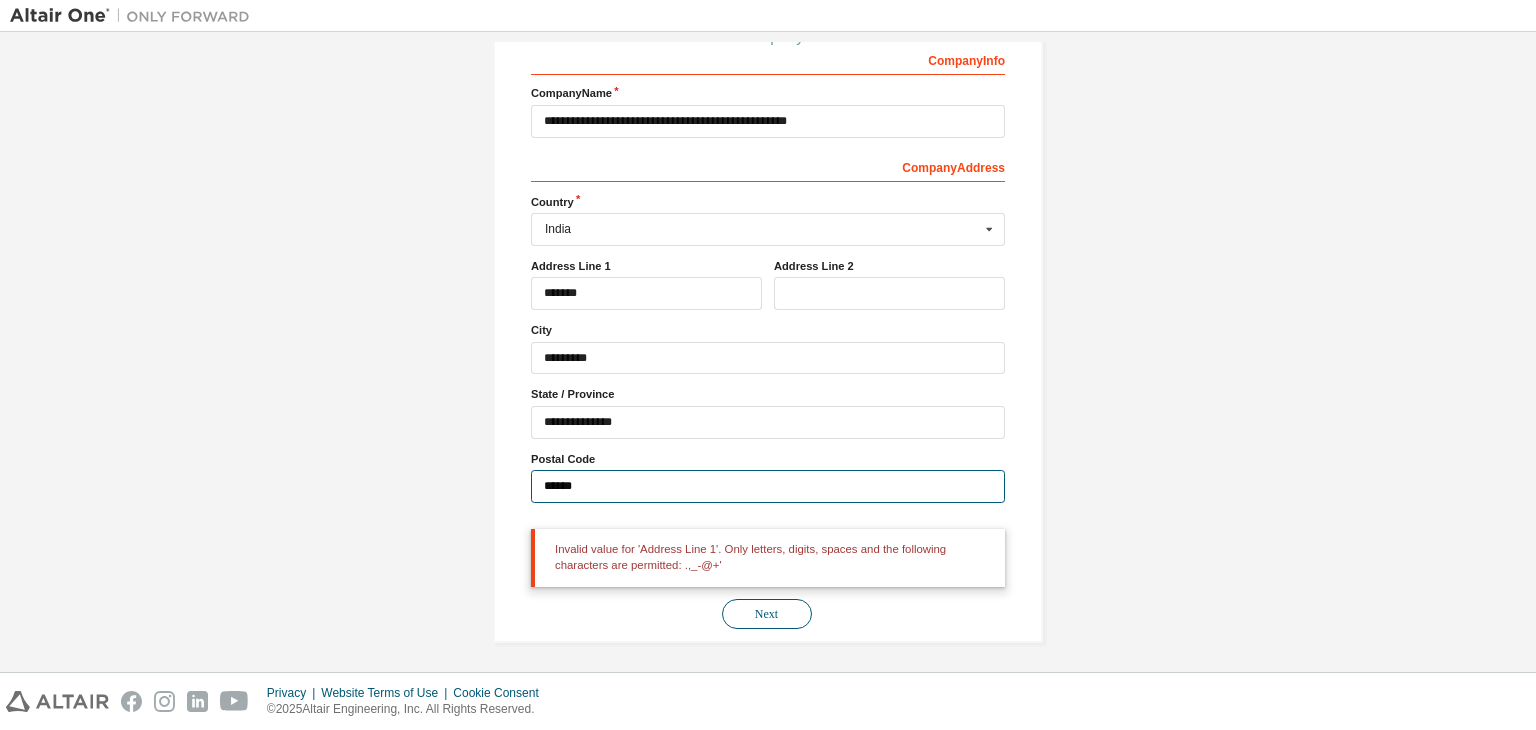 type on "******" 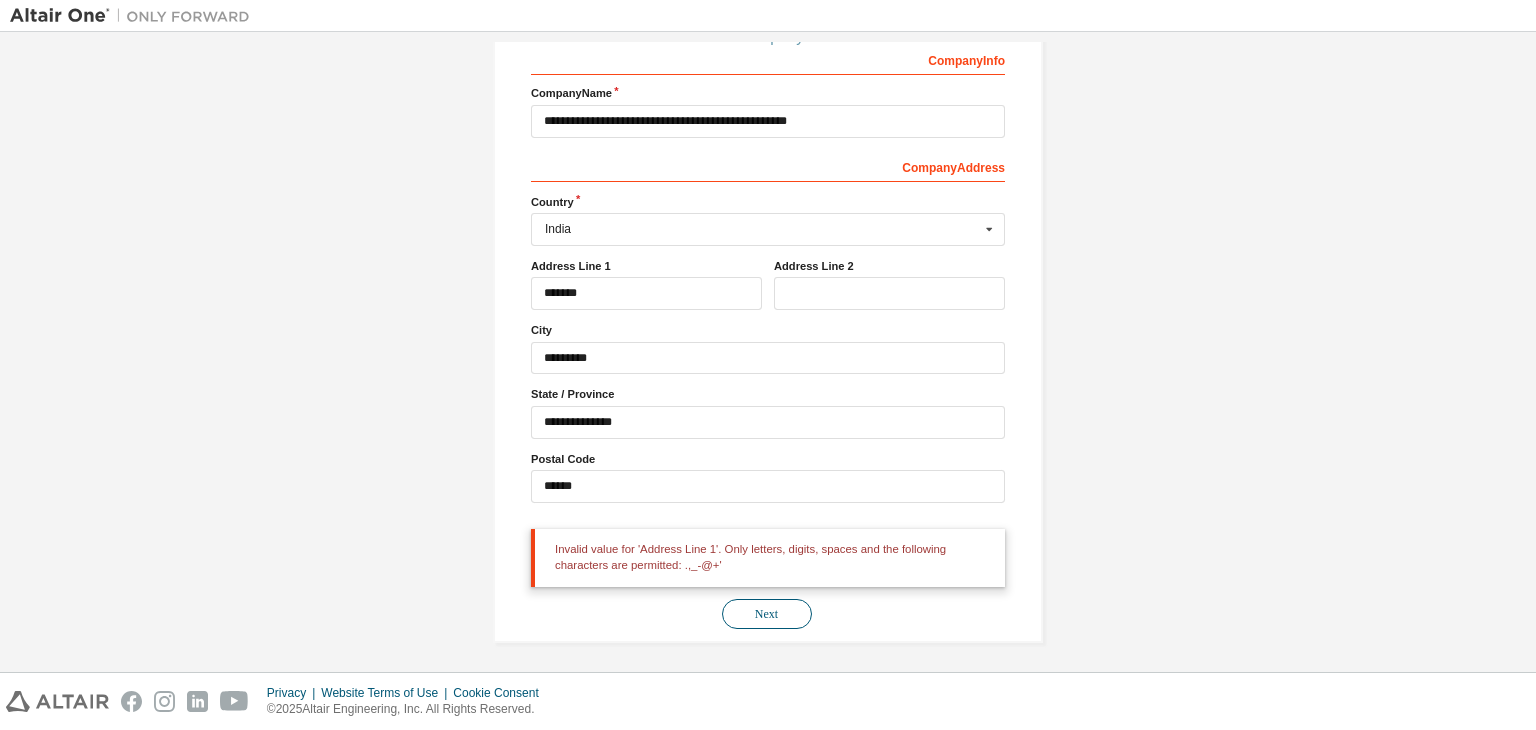 click on "Next" at bounding box center (767, 614) 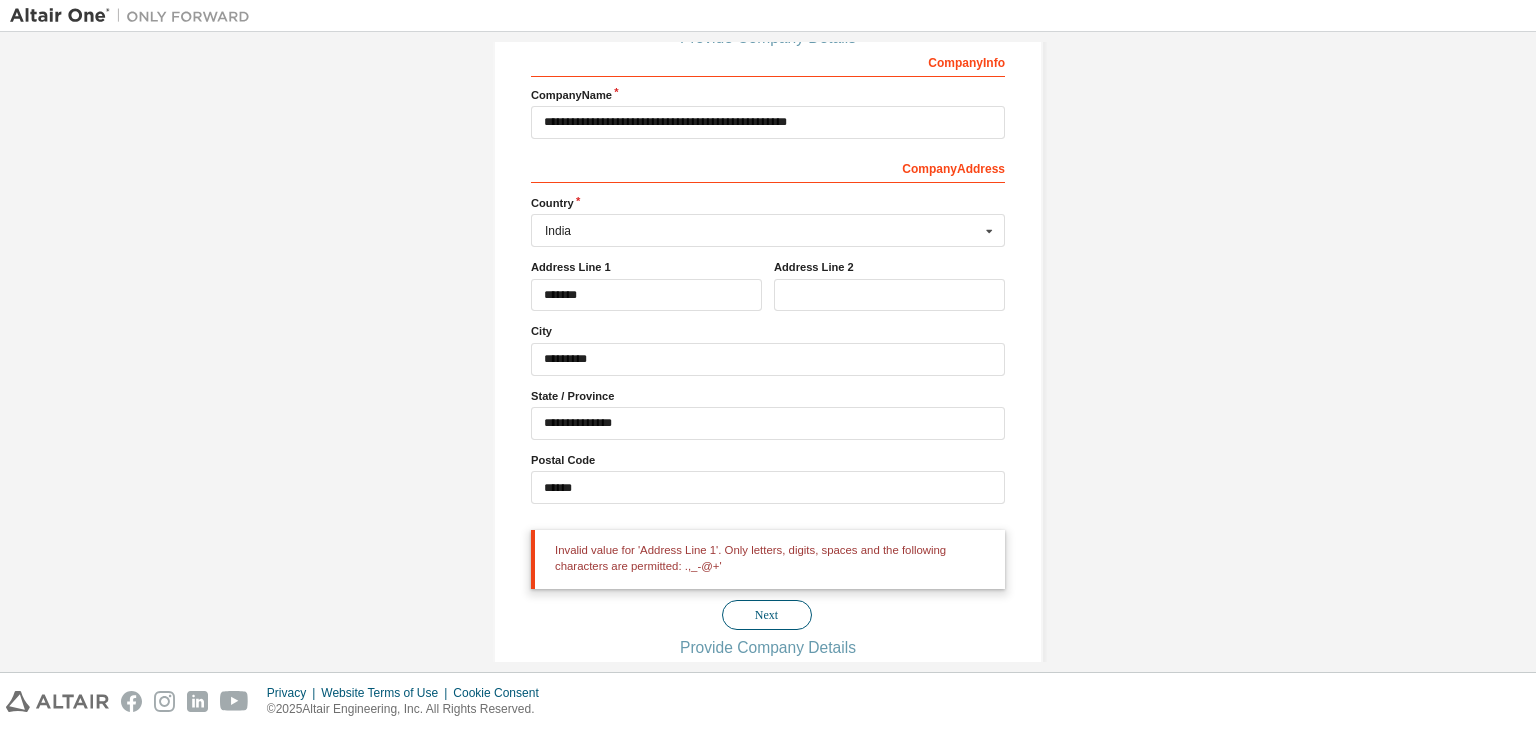 scroll, scrollTop: 0, scrollLeft: 0, axis: both 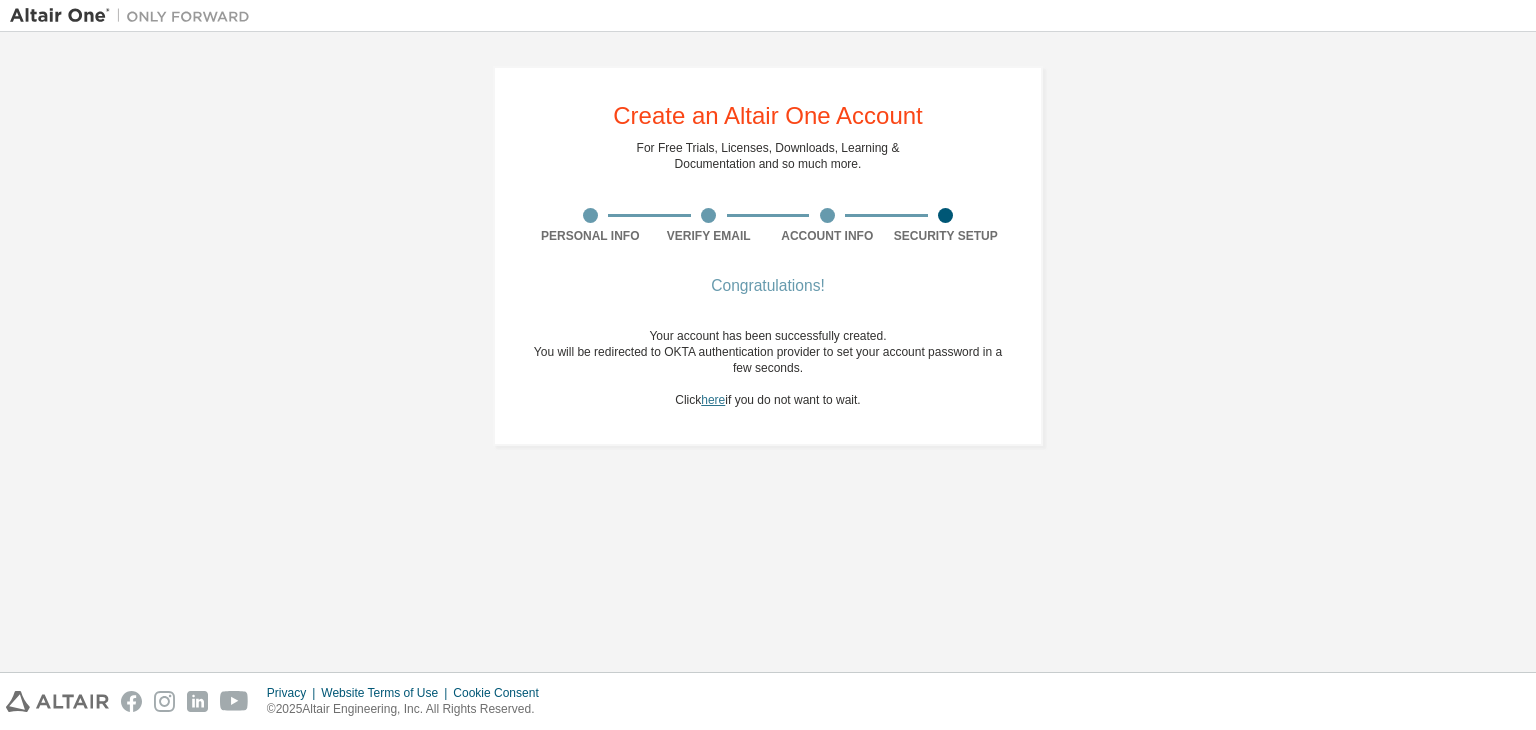 click on "here" at bounding box center [713, 400] 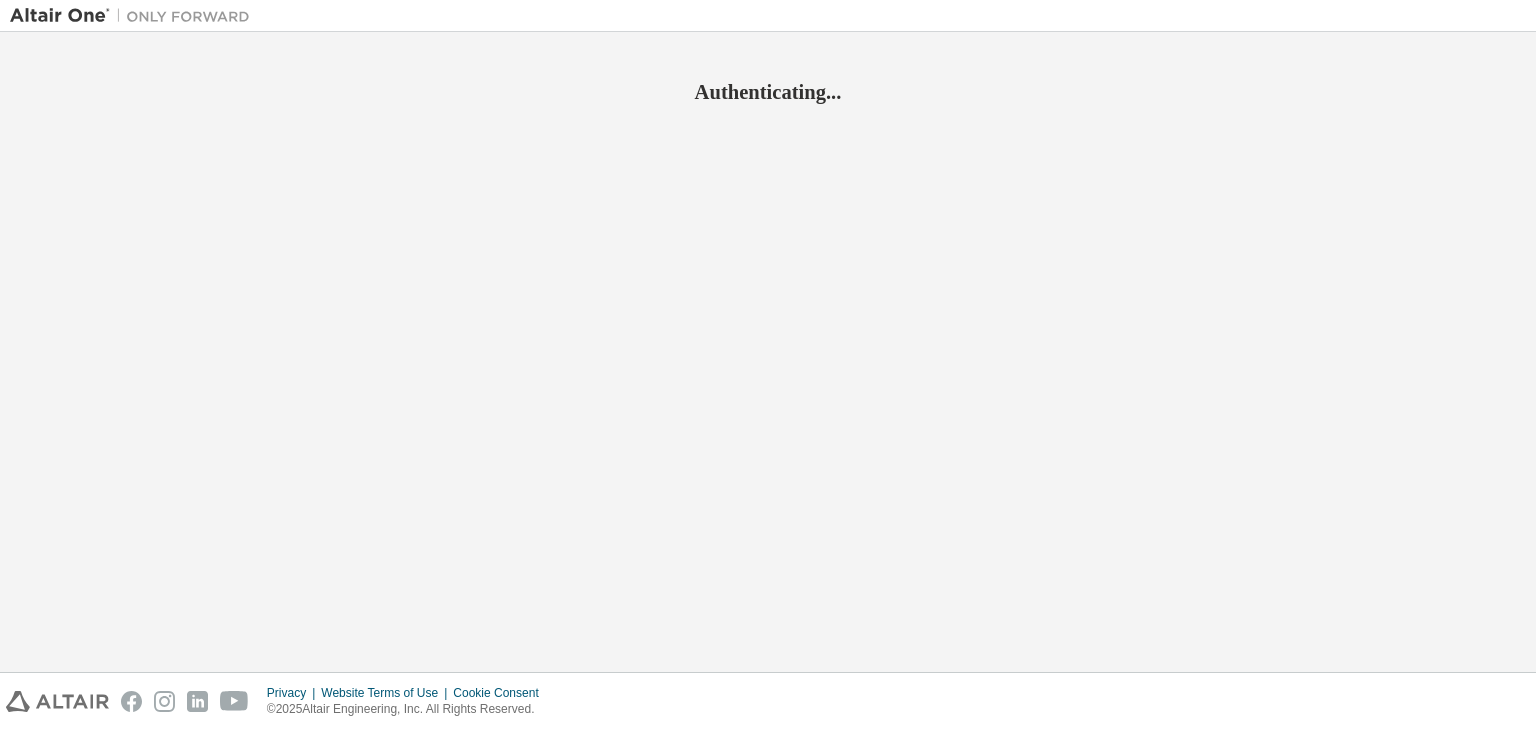 scroll, scrollTop: 0, scrollLeft: 0, axis: both 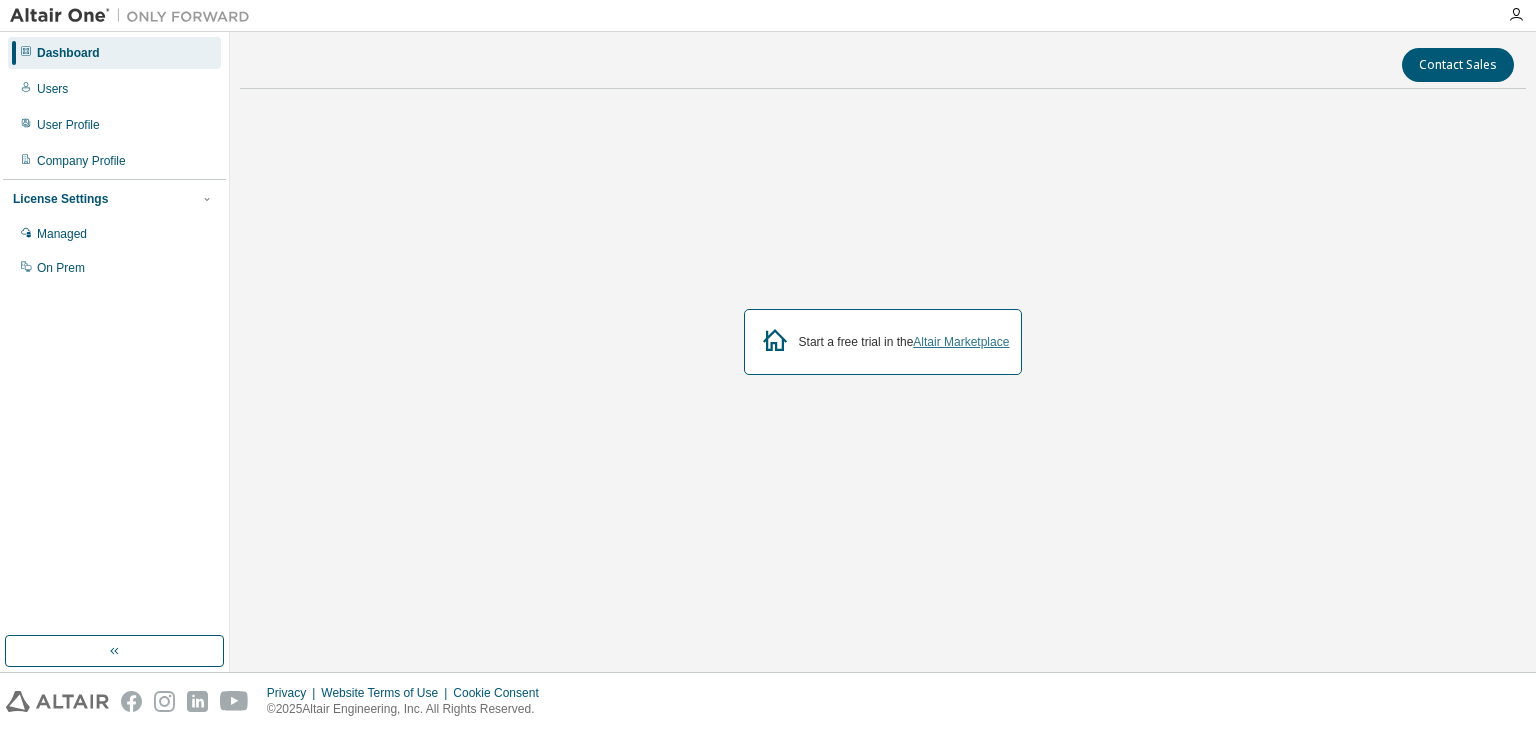 click on "Altair Marketplace" at bounding box center (961, 342) 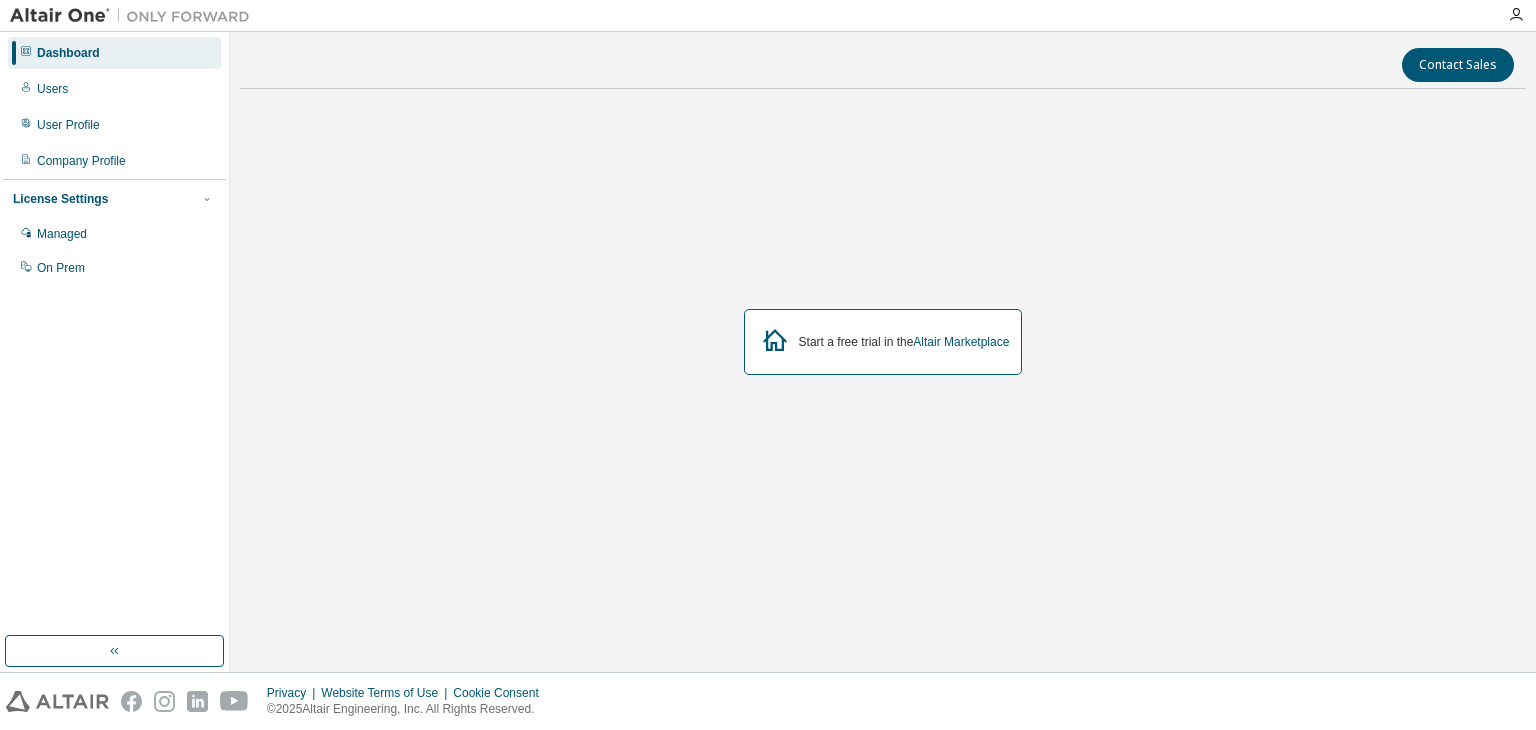 scroll, scrollTop: 0, scrollLeft: 0, axis: both 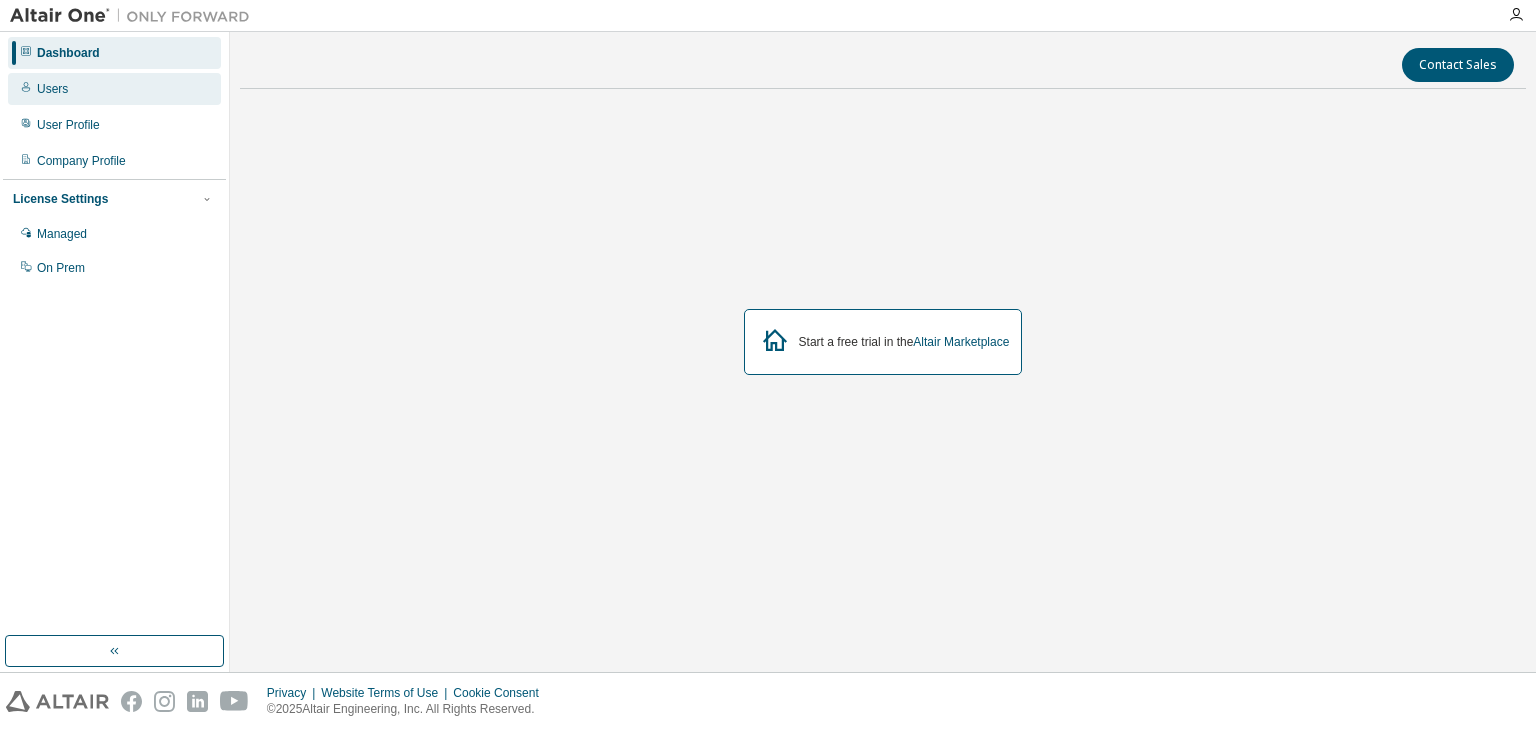 click on "Users" at bounding box center [114, 89] 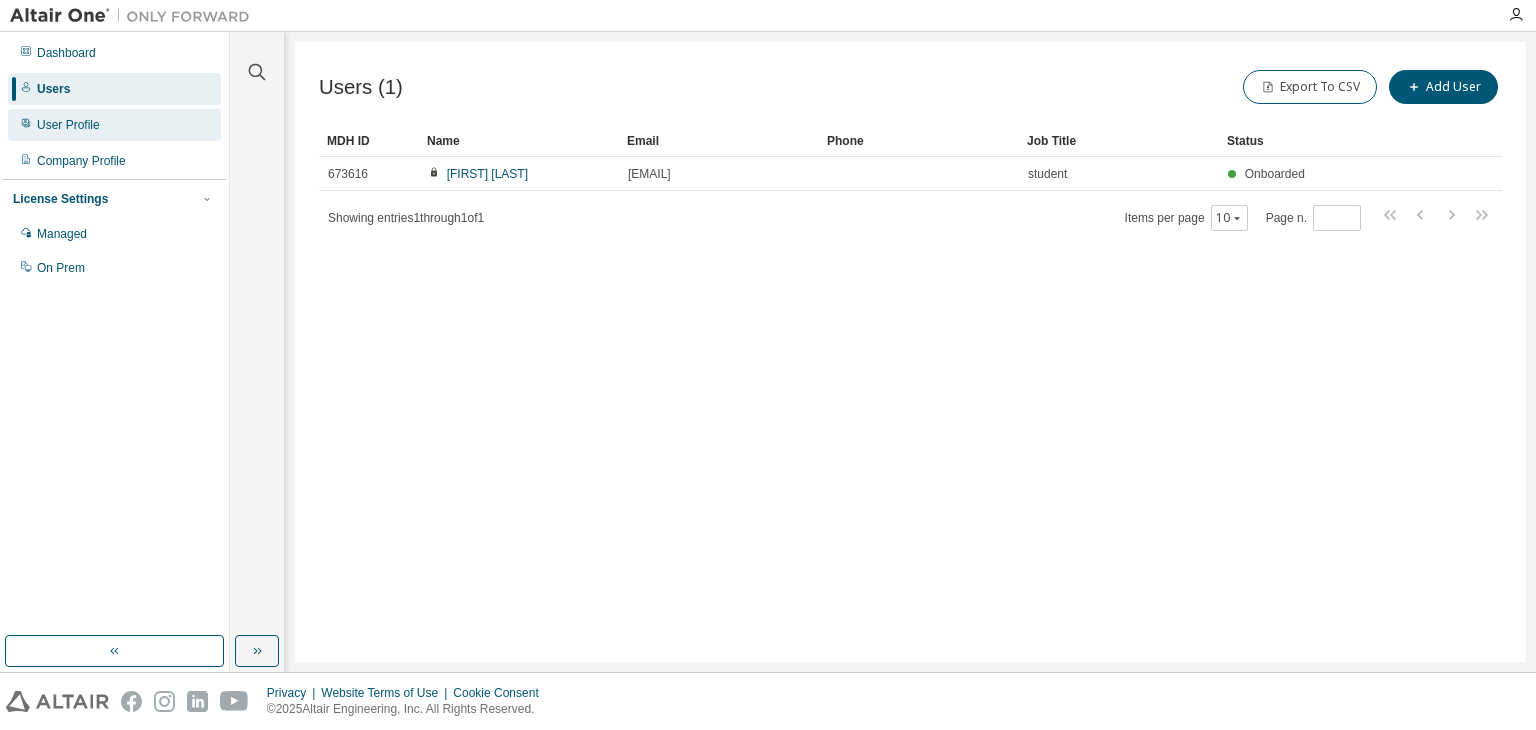 click on "User Profile" at bounding box center [114, 125] 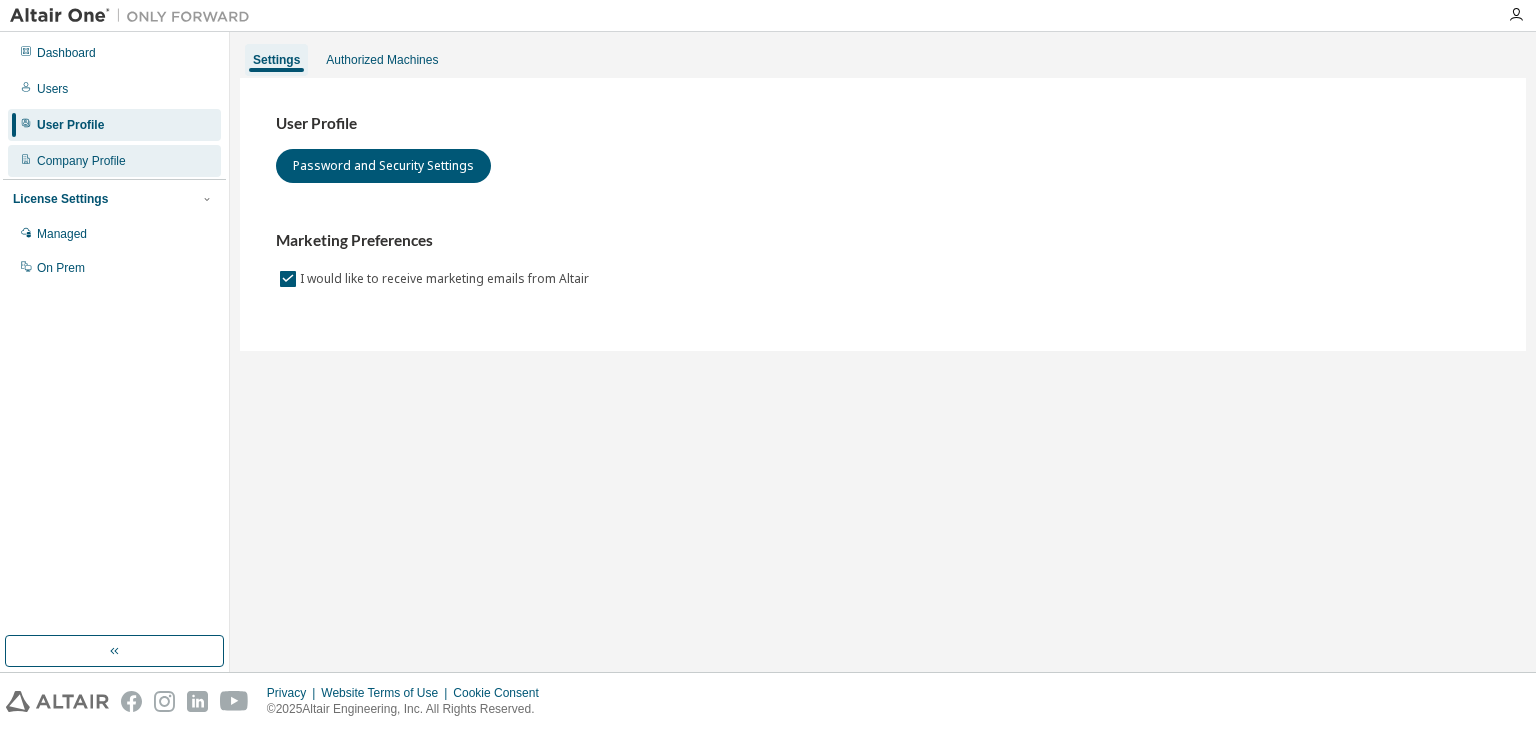 click on "Company Profile" at bounding box center [114, 161] 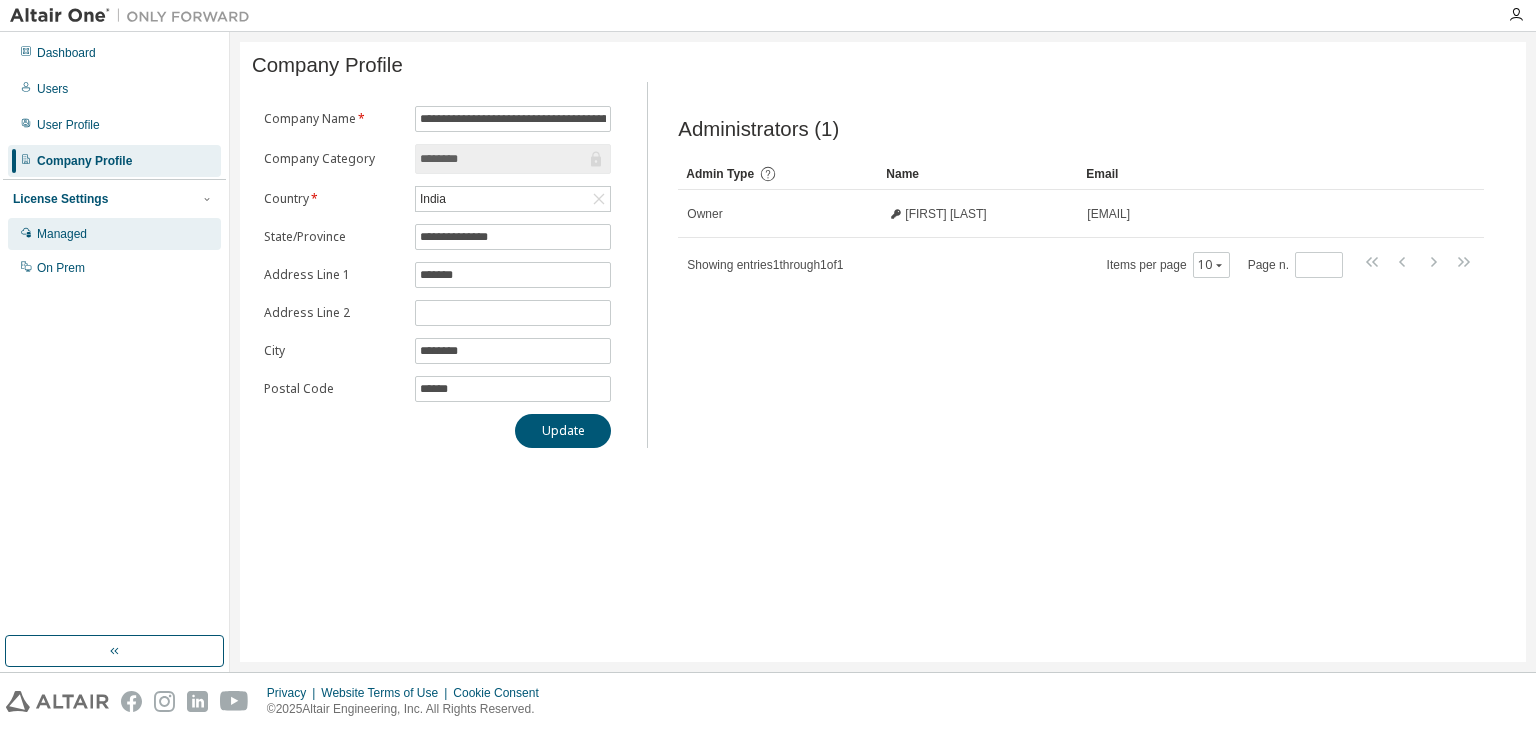 click on "Managed" at bounding box center [114, 234] 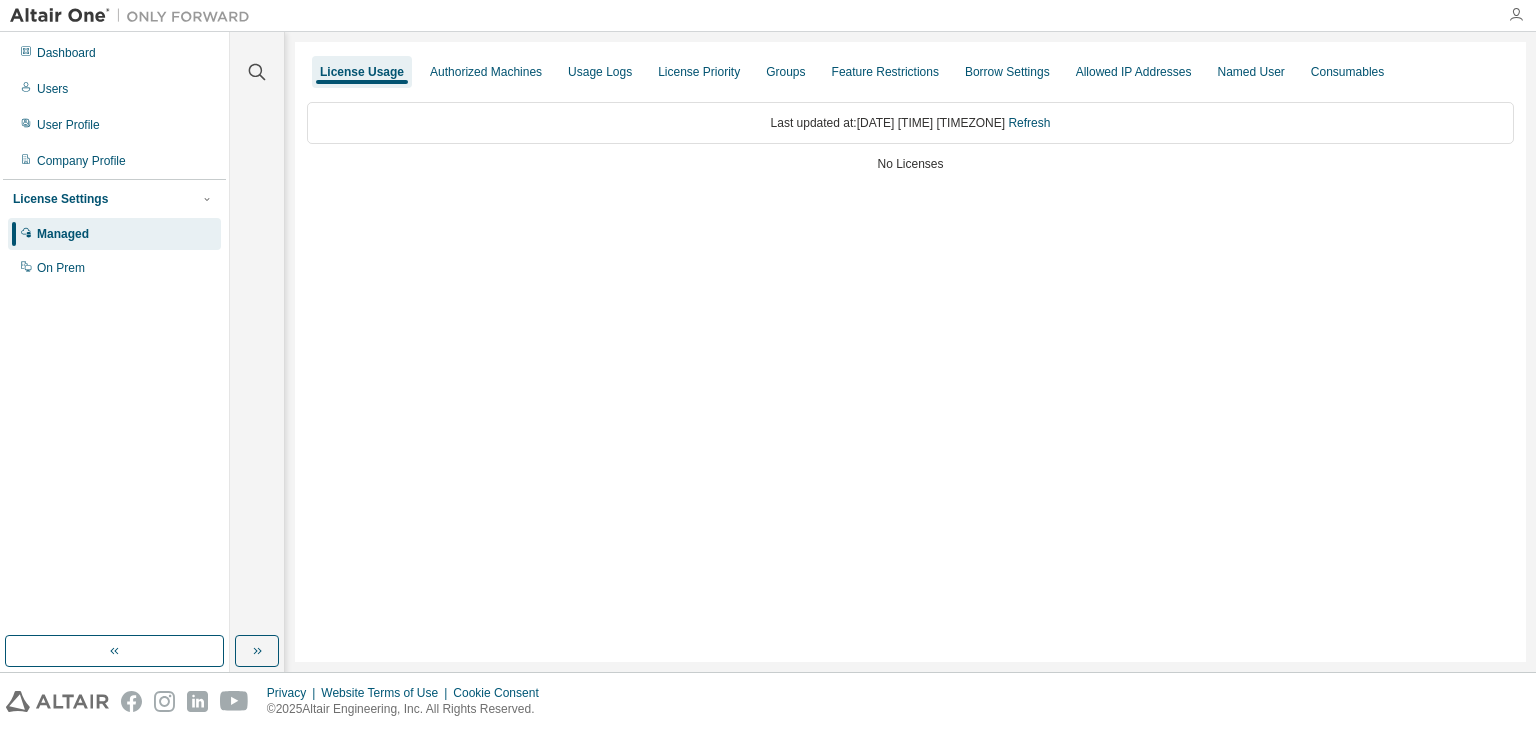 click at bounding box center [1516, 15] 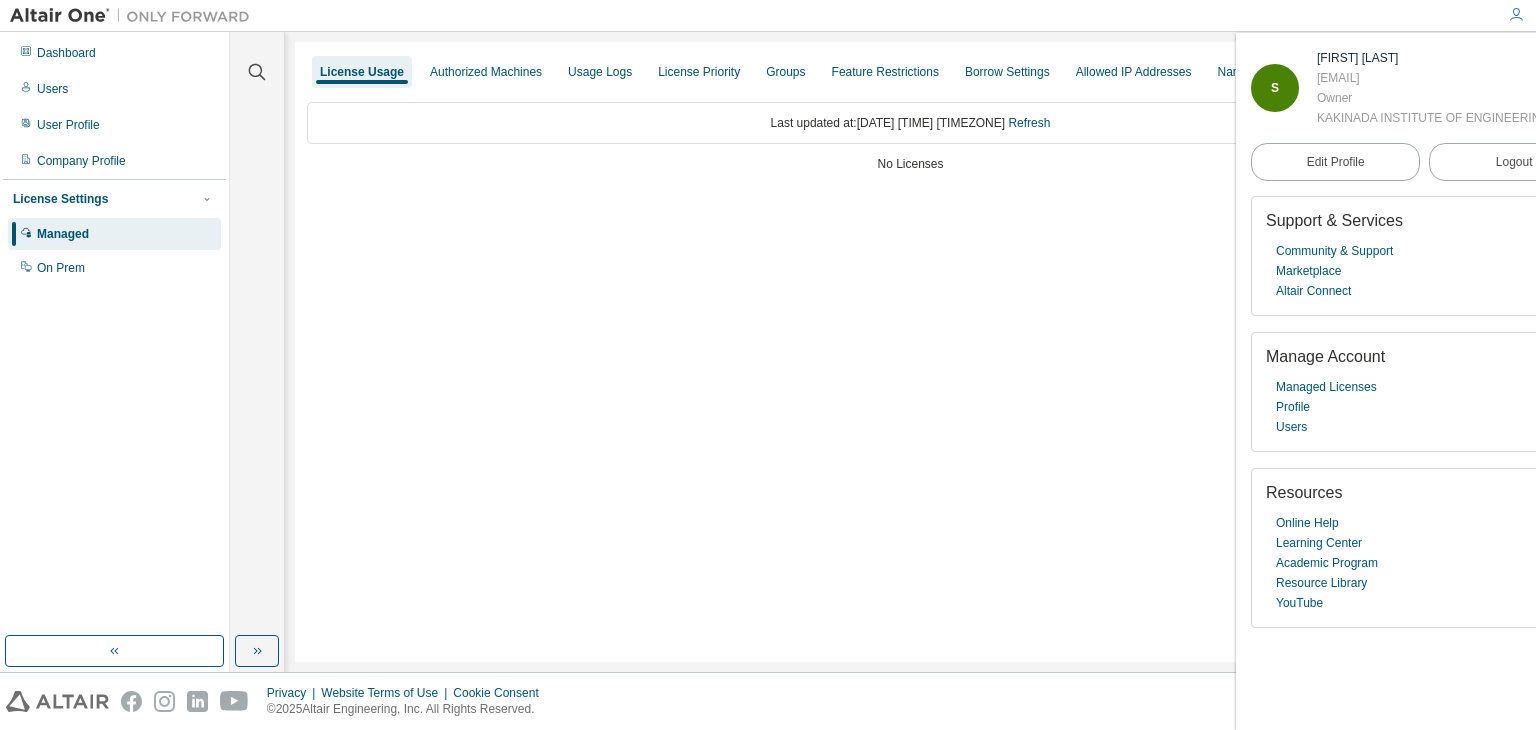 click on "License Usage Authorized Machines Usage Logs License Priority Groups Feature Restrictions Borrow Settings Allowed IP Addresses Named User Consumables Last updated at:  [DATE] [TIME] [TIMEZONE]   Refresh No Licenses" at bounding box center (910, 352) 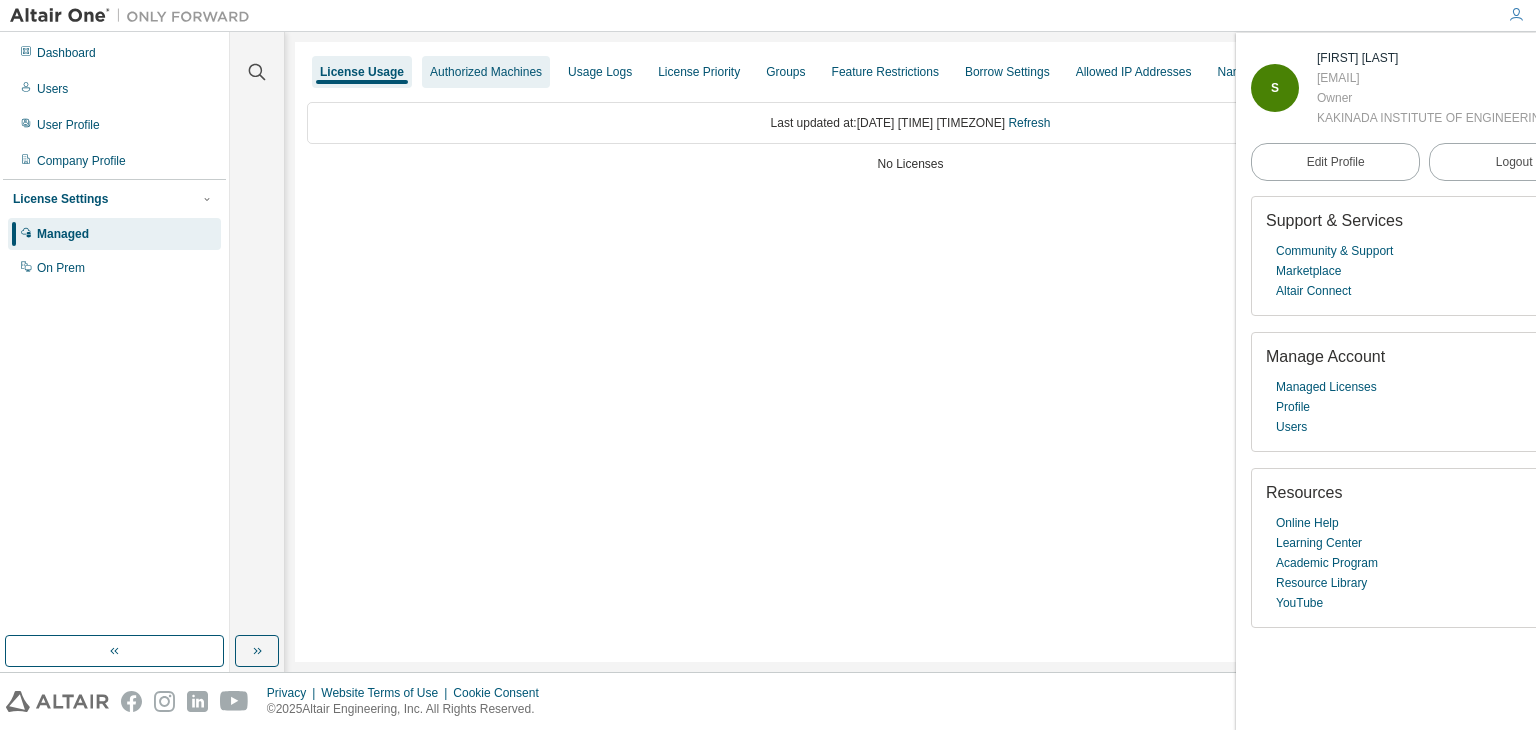 click on "Authorized Machines" at bounding box center [486, 72] 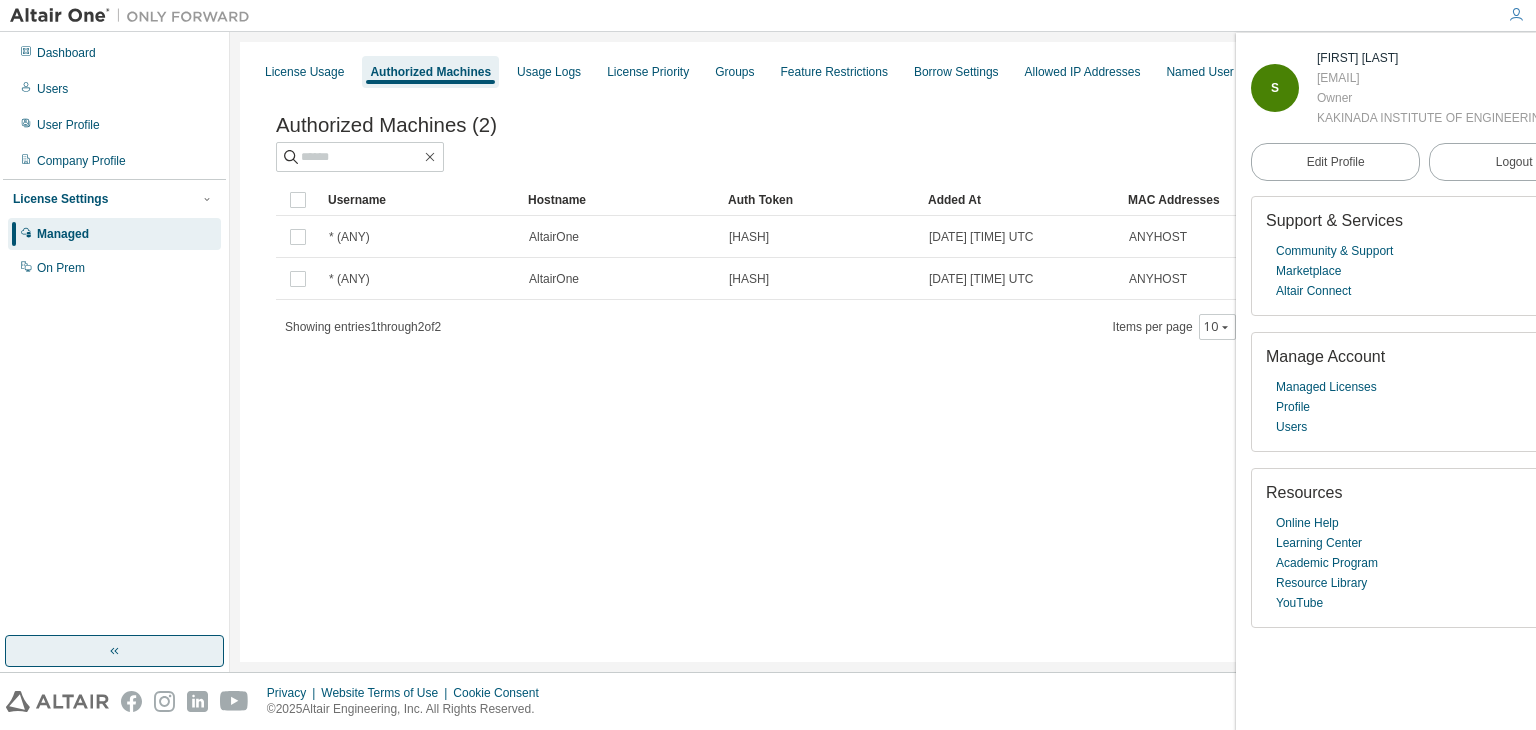 click at bounding box center (114, 651) 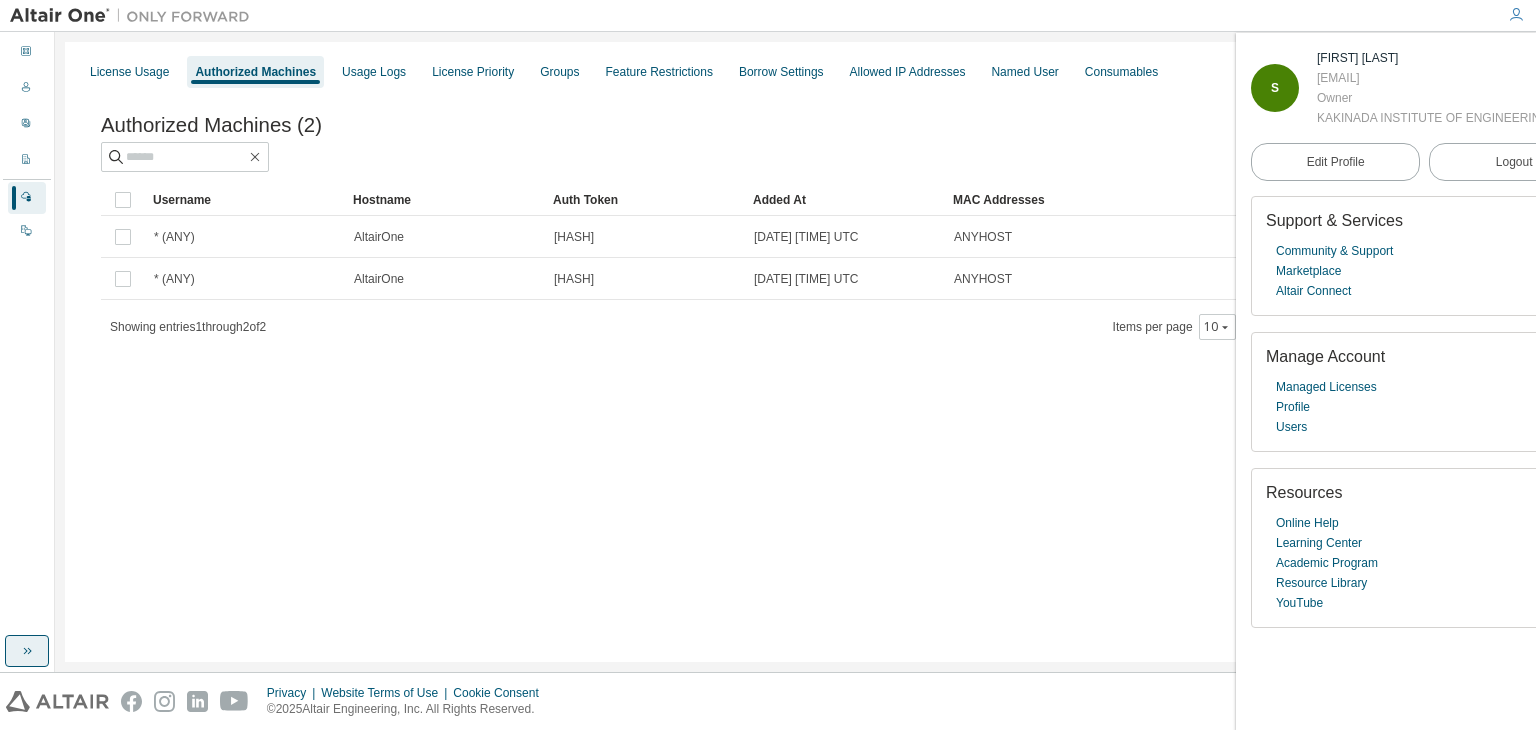 click on "License Usage Authorized Machines Usage Logs License Priority Groups Feature Restrictions Borrow Settings Allowed IP Addresses Named User Consumables Authorized Machines (2) Clear Load Save Save As Field Operator Value Select filter Select operand Add criteria Search Username Hostname Auth Token Added At MAC Addresses * (ANY) AltairOne * * [DATE] [TIME] UTC ANYHOST * (ANY) AltairOne * * [DATE] [TIME] UTC ANYHOST Showing entries  1  through  2  of  2 Items per page 10 Page n. *" at bounding box center [795, 352] 